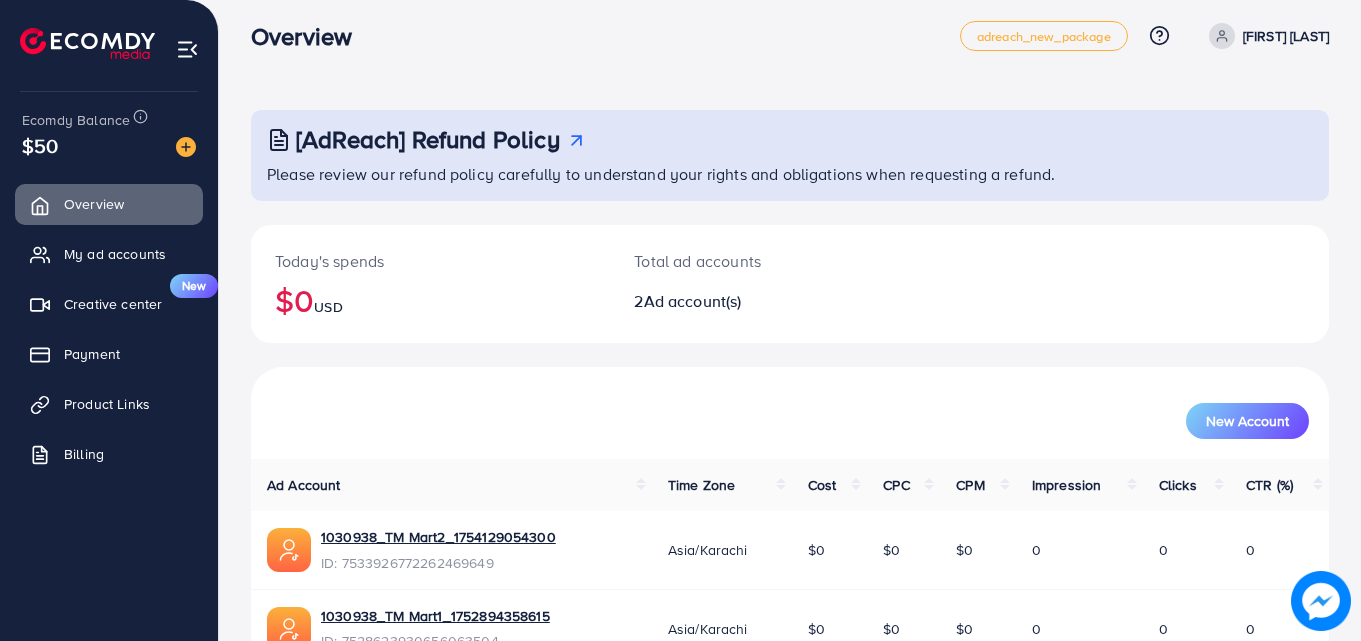 scroll, scrollTop: 0, scrollLeft: 0, axis: both 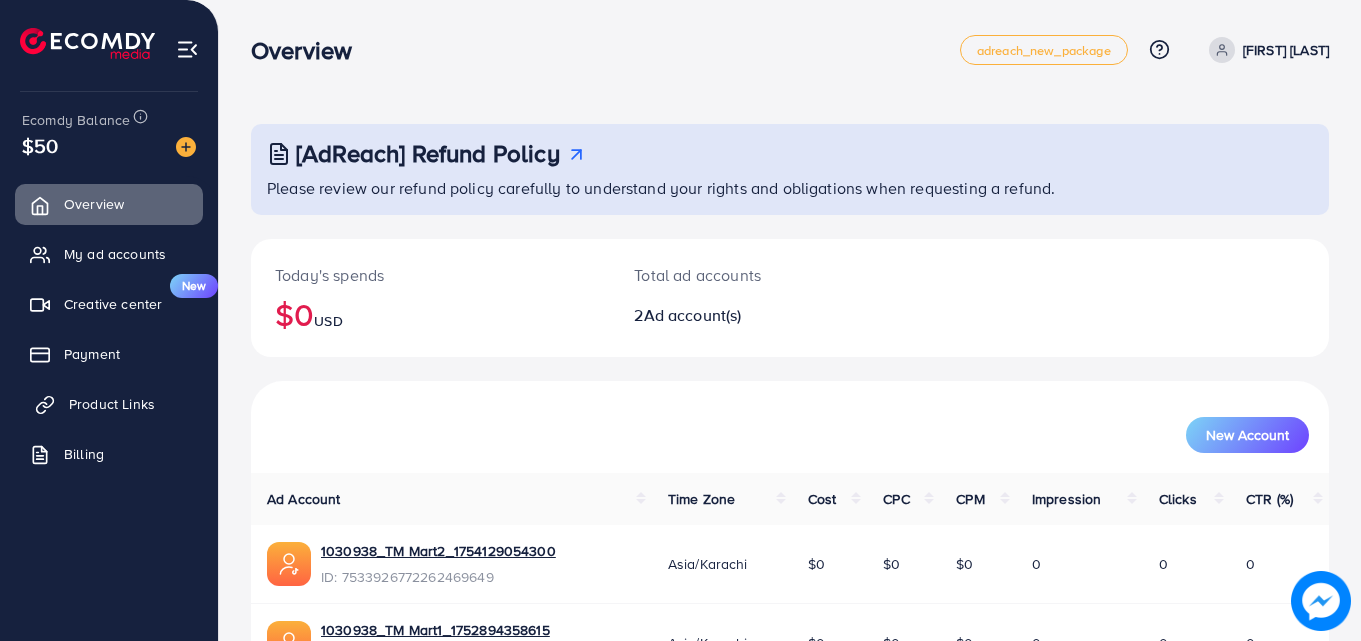 click on "Product Links" at bounding box center [112, 404] 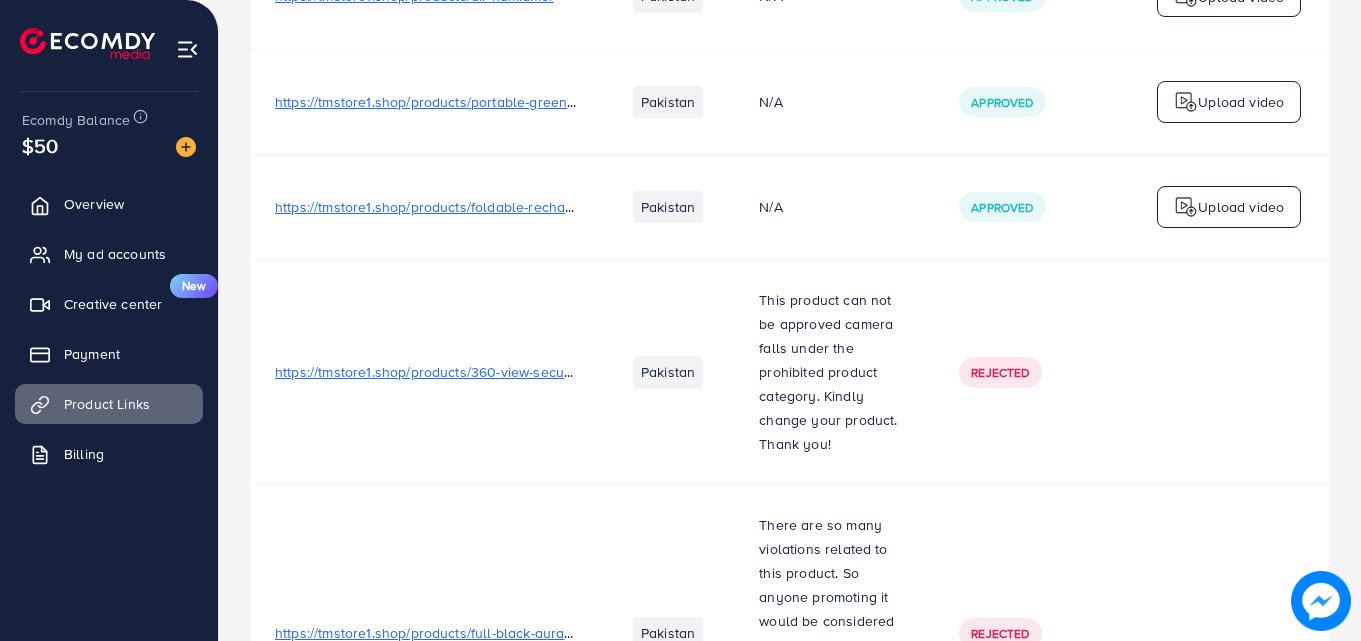 scroll, scrollTop: 0, scrollLeft: 0, axis: both 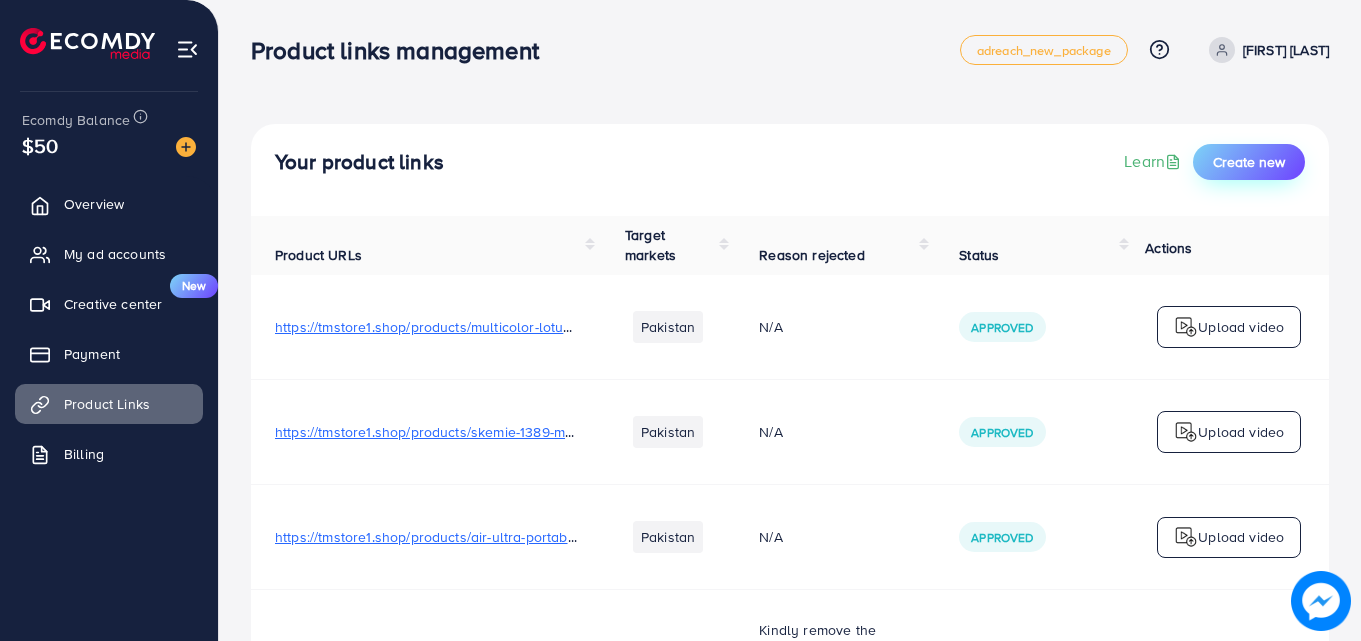 click on "Create new" at bounding box center [1249, 162] 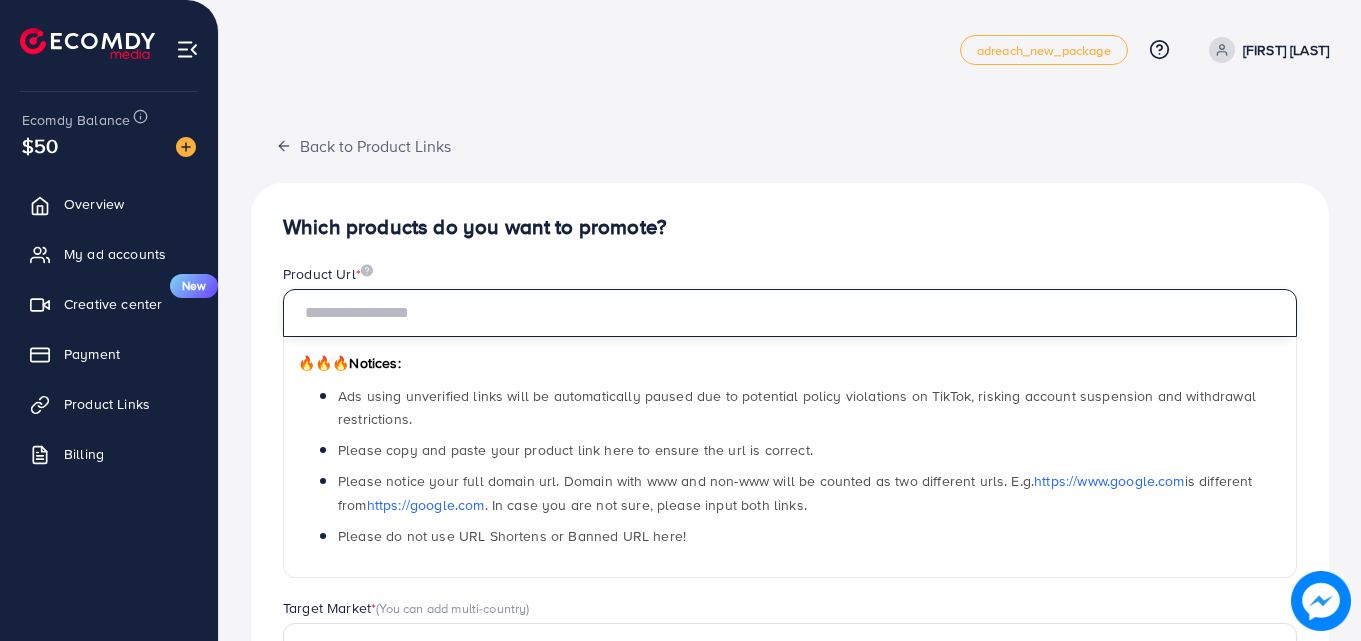 click at bounding box center [790, 313] 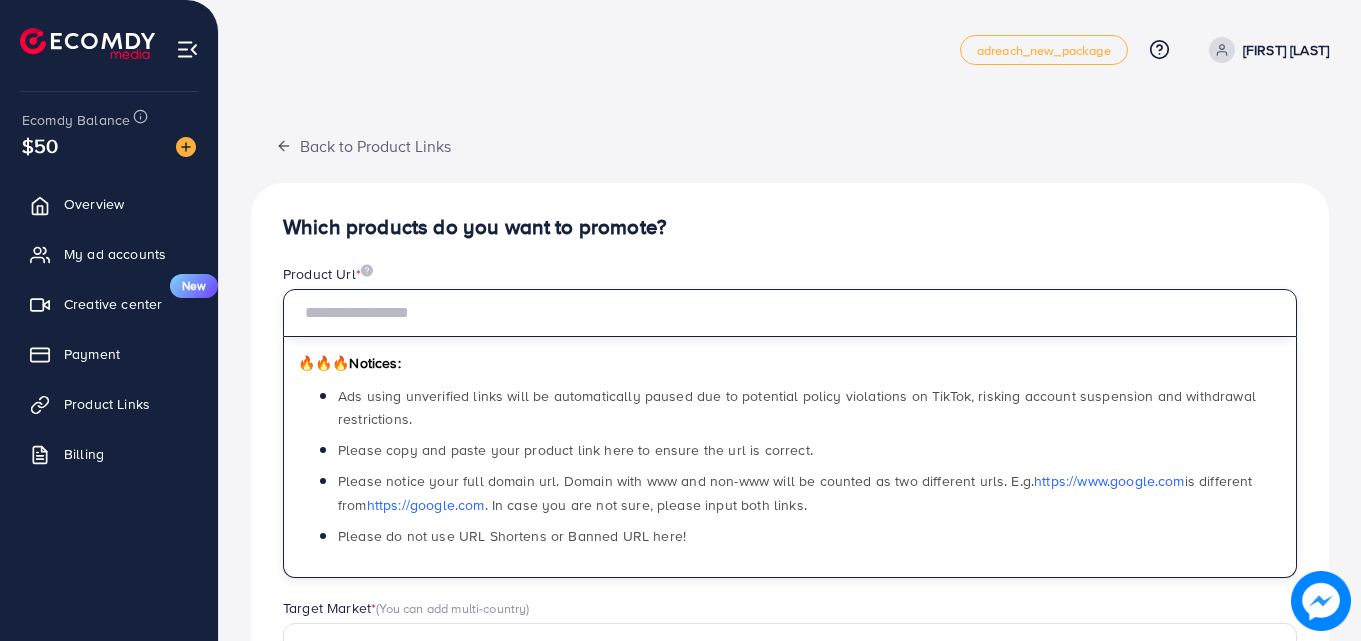 paste on "**********" 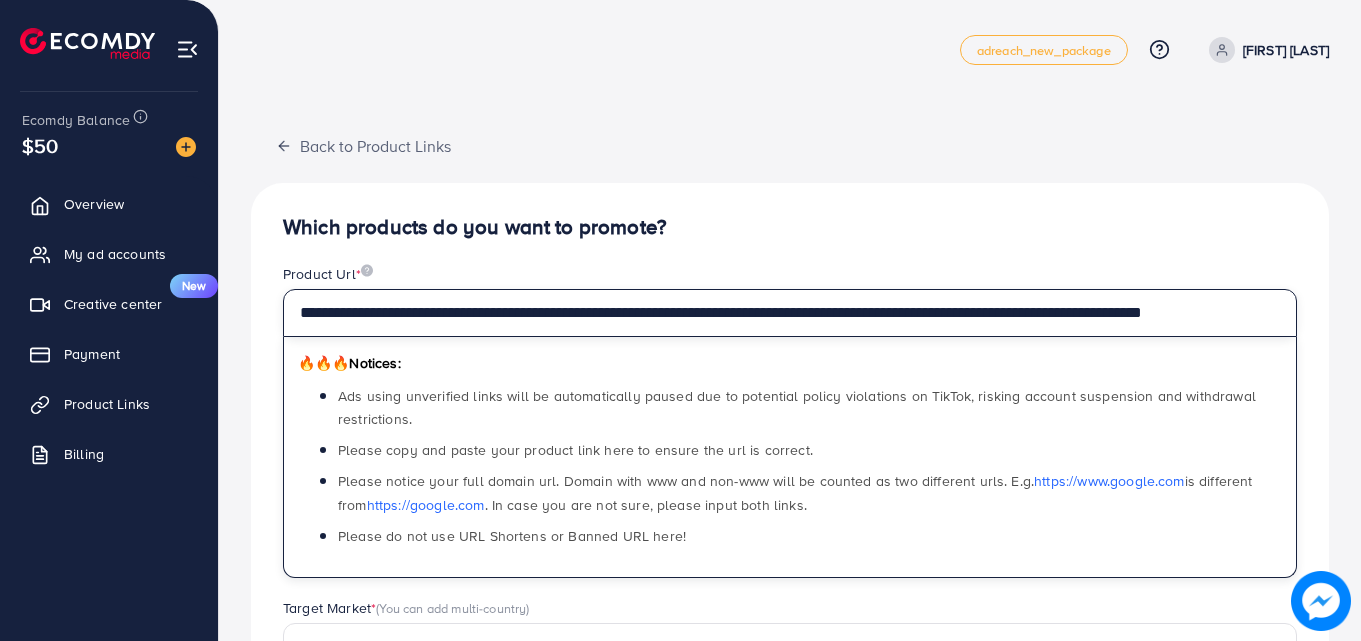 scroll, scrollTop: 0, scrollLeft: 31, axis: horizontal 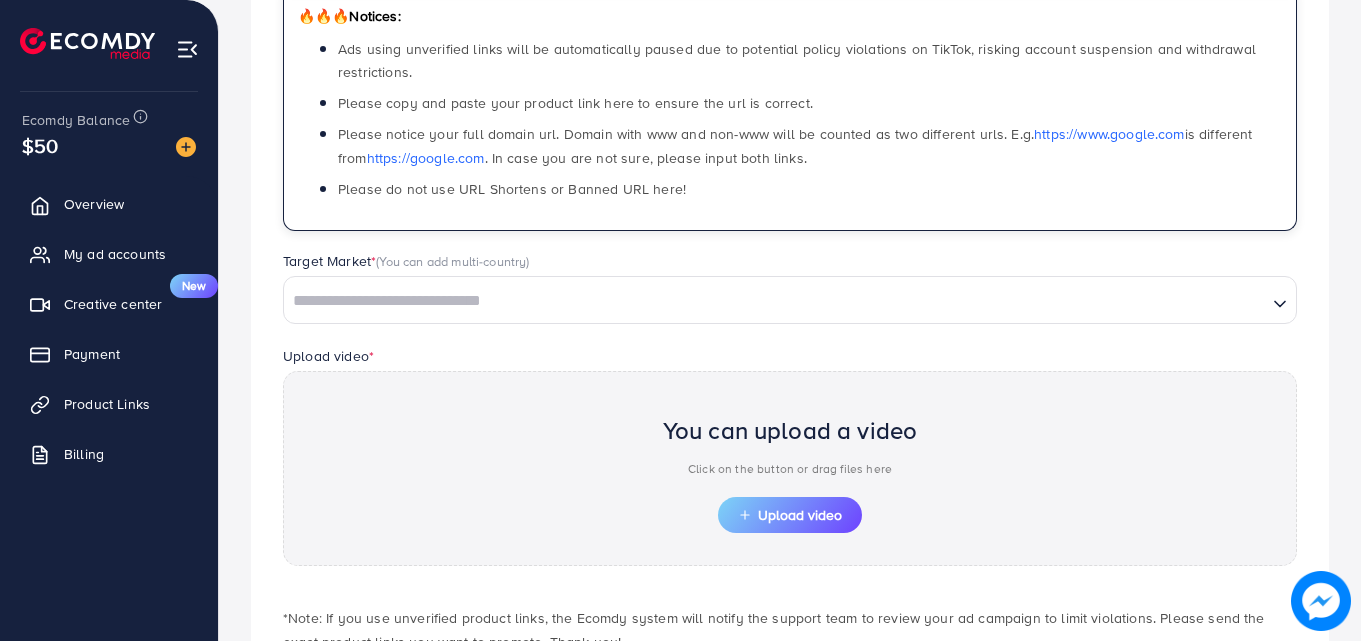 type on "**********" 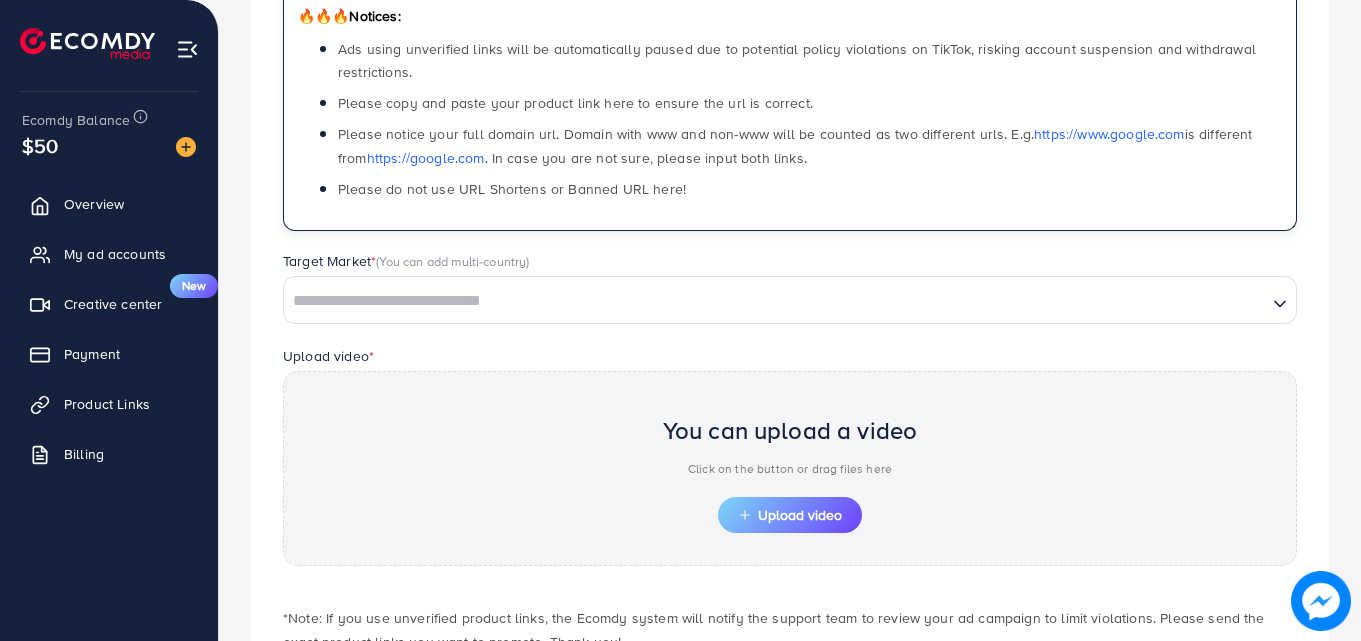 click at bounding box center (775, 301) 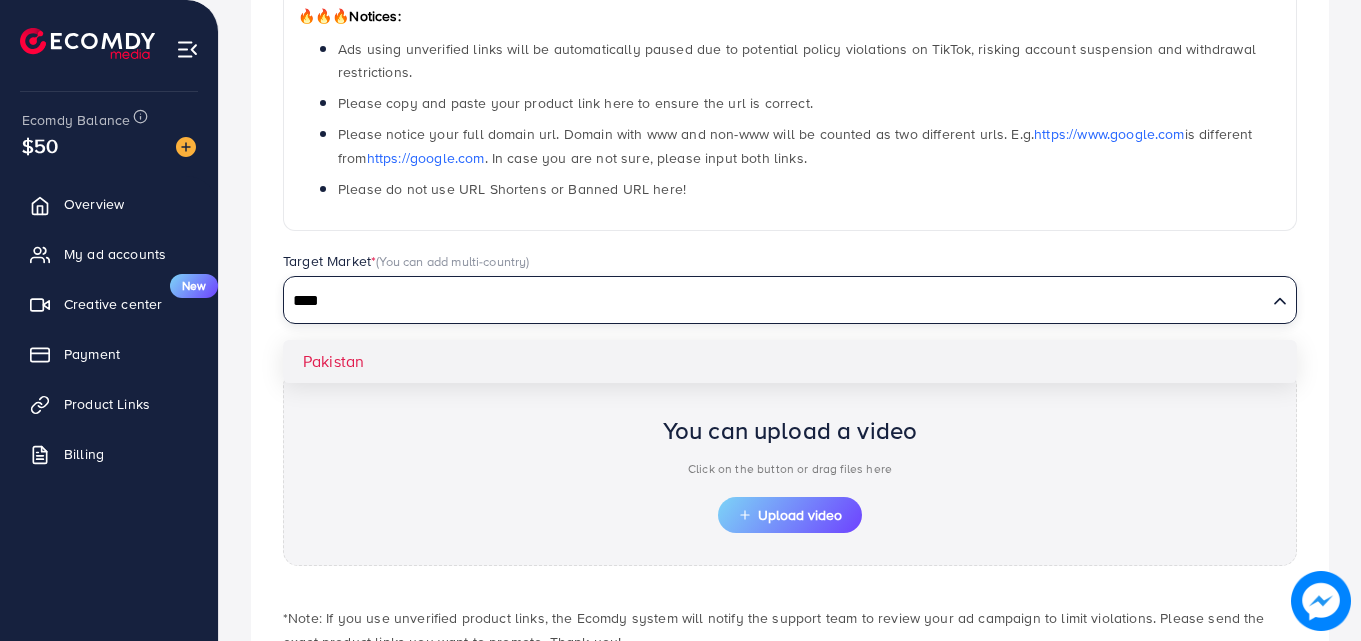 type on "****" 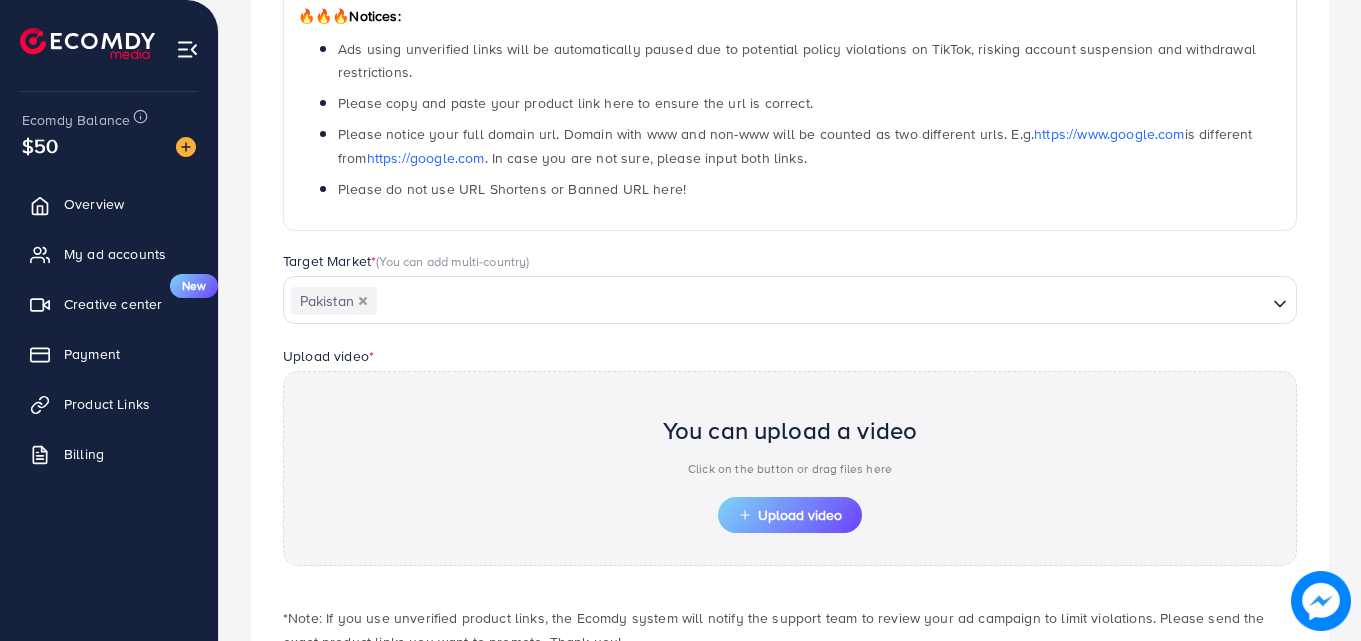 click on "**********" at bounding box center [790, 291] 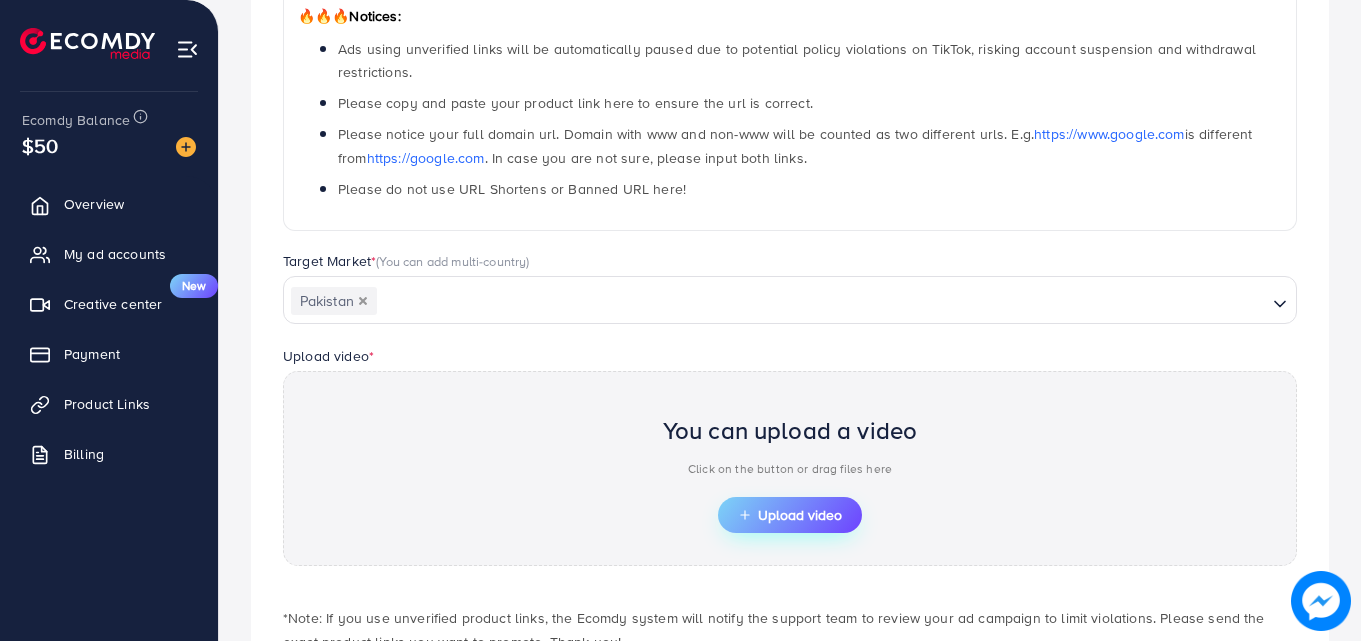 click on "Upload video" at bounding box center (790, 515) 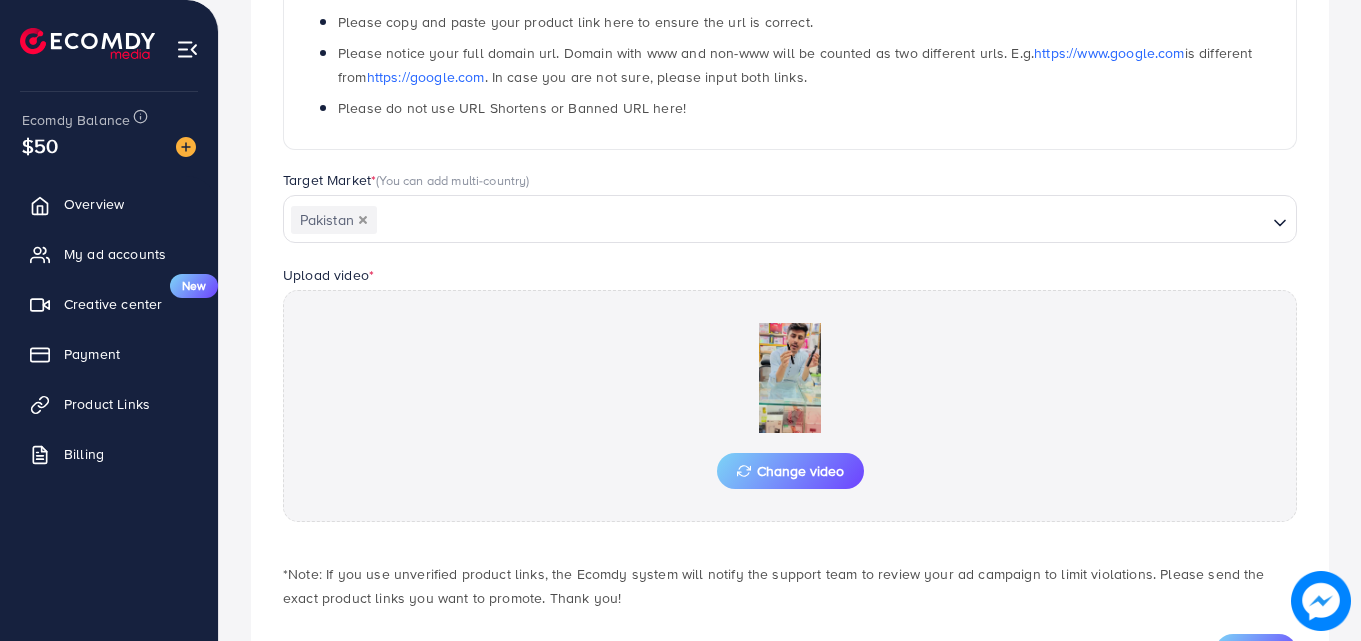 scroll, scrollTop: 521, scrollLeft: 0, axis: vertical 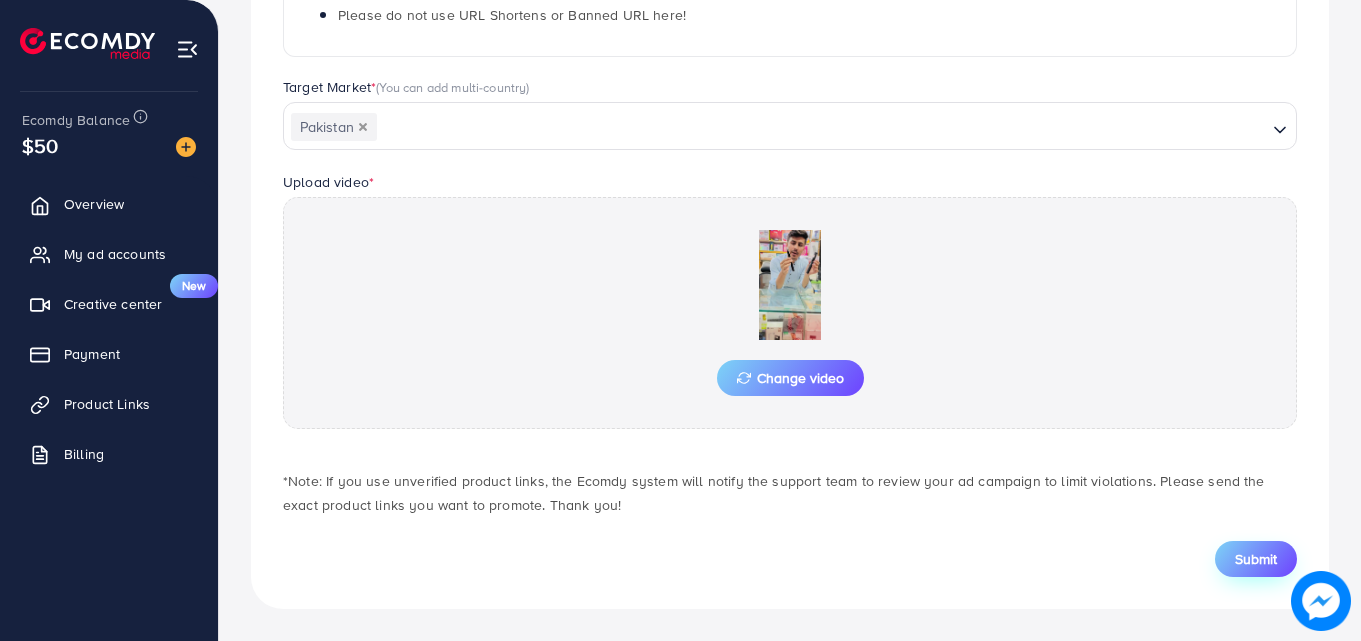 click on "Submit" at bounding box center (1256, 559) 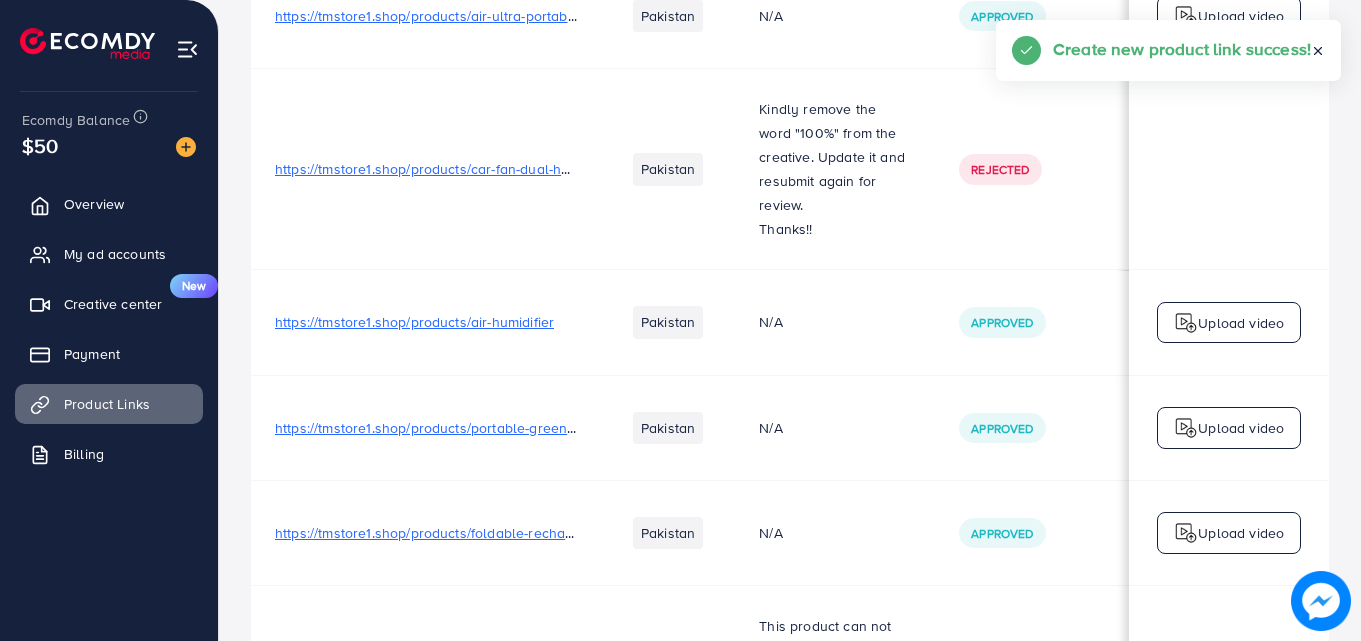 scroll, scrollTop: 0, scrollLeft: 0, axis: both 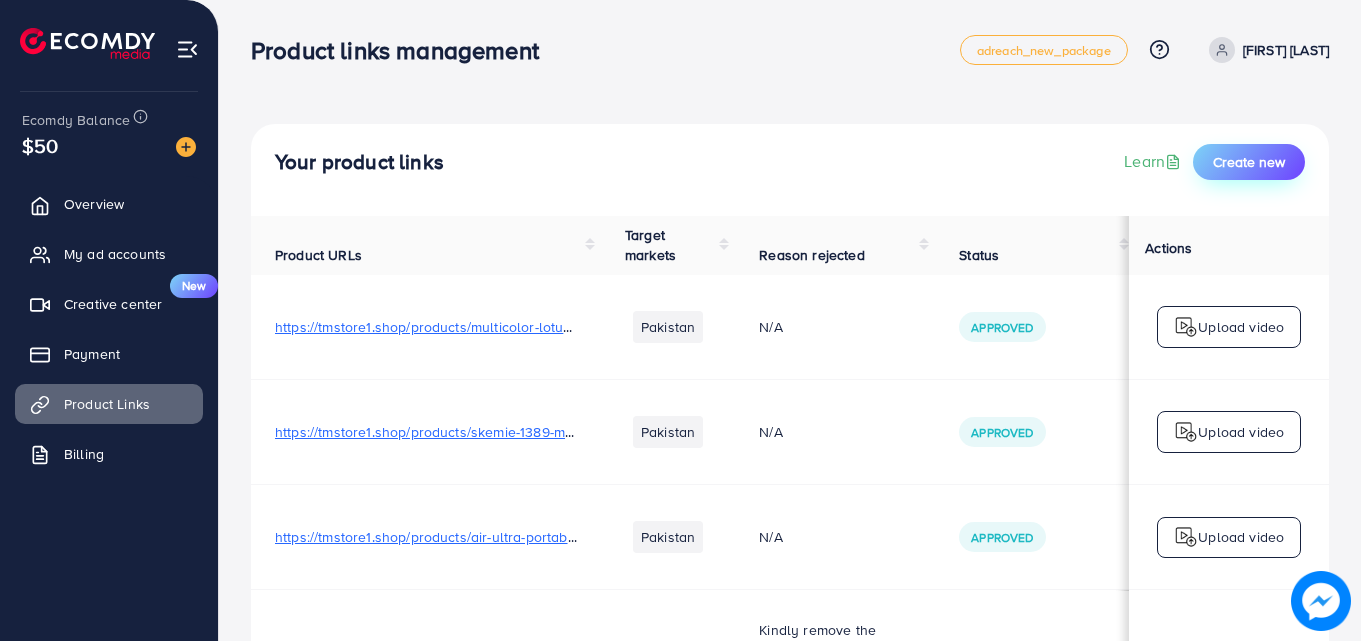 click on "Create new" at bounding box center [1249, 162] 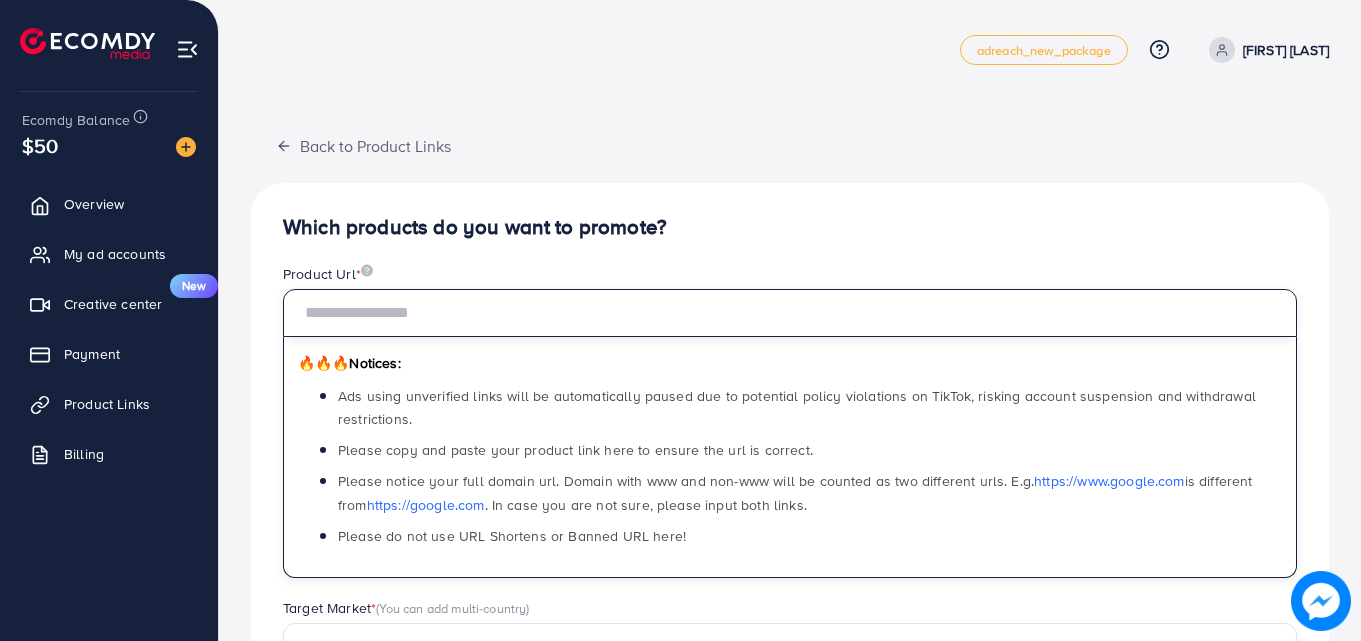 click at bounding box center (790, 313) 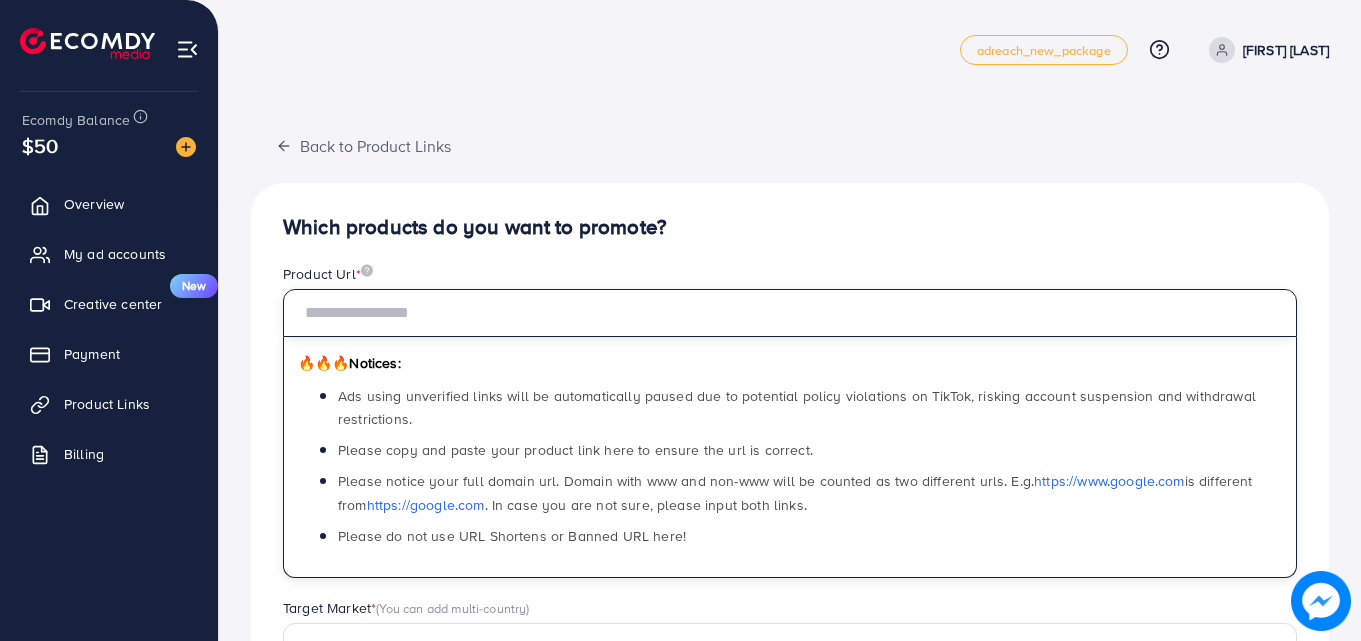 paste on "**********" 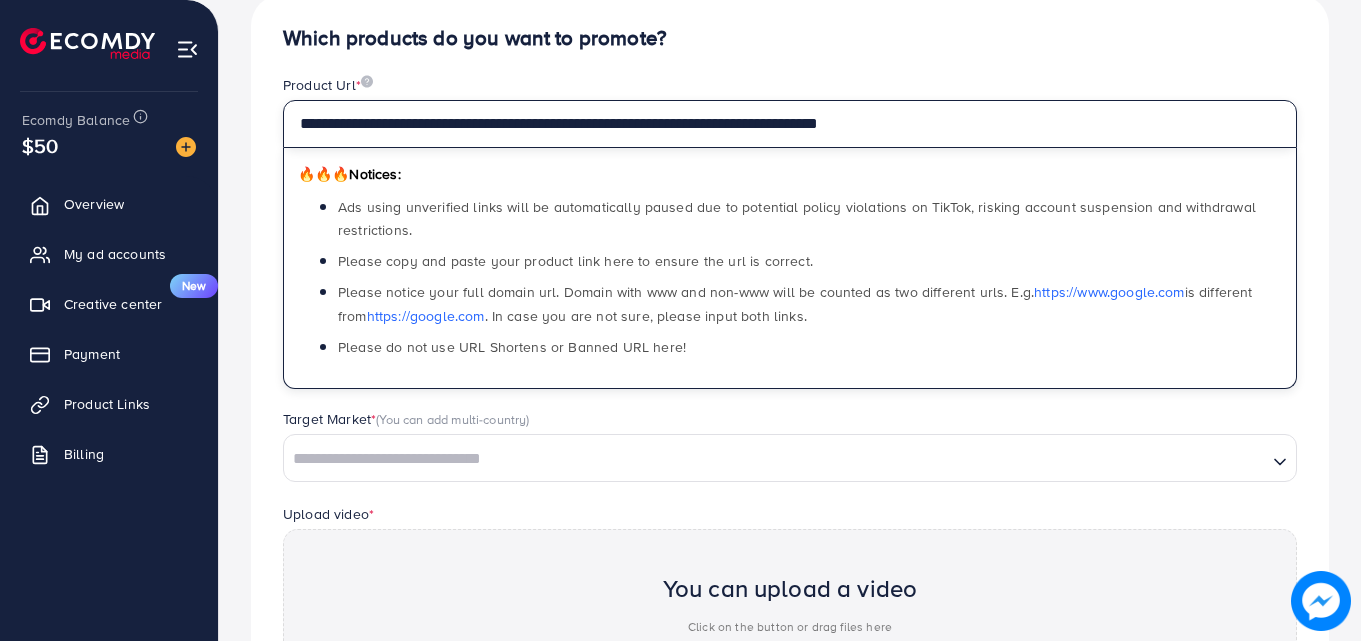 scroll, scrollTop: 187, scrollLeft: 0, axis: vertical 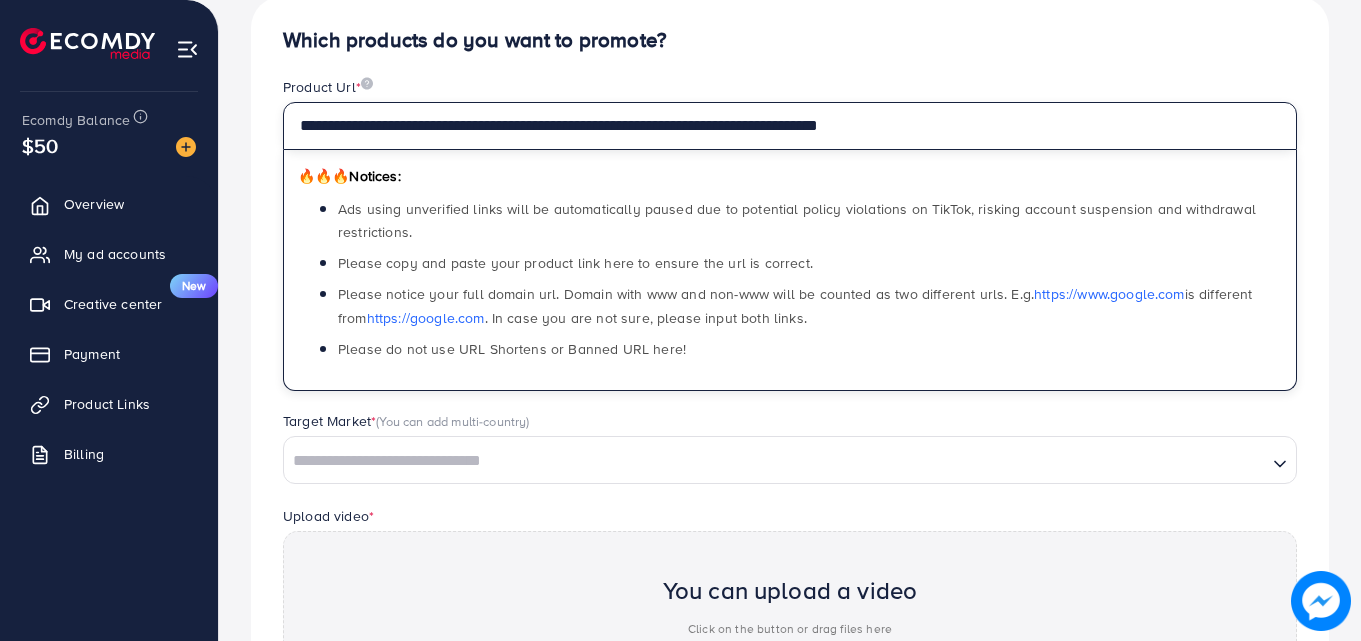 type on "**********" 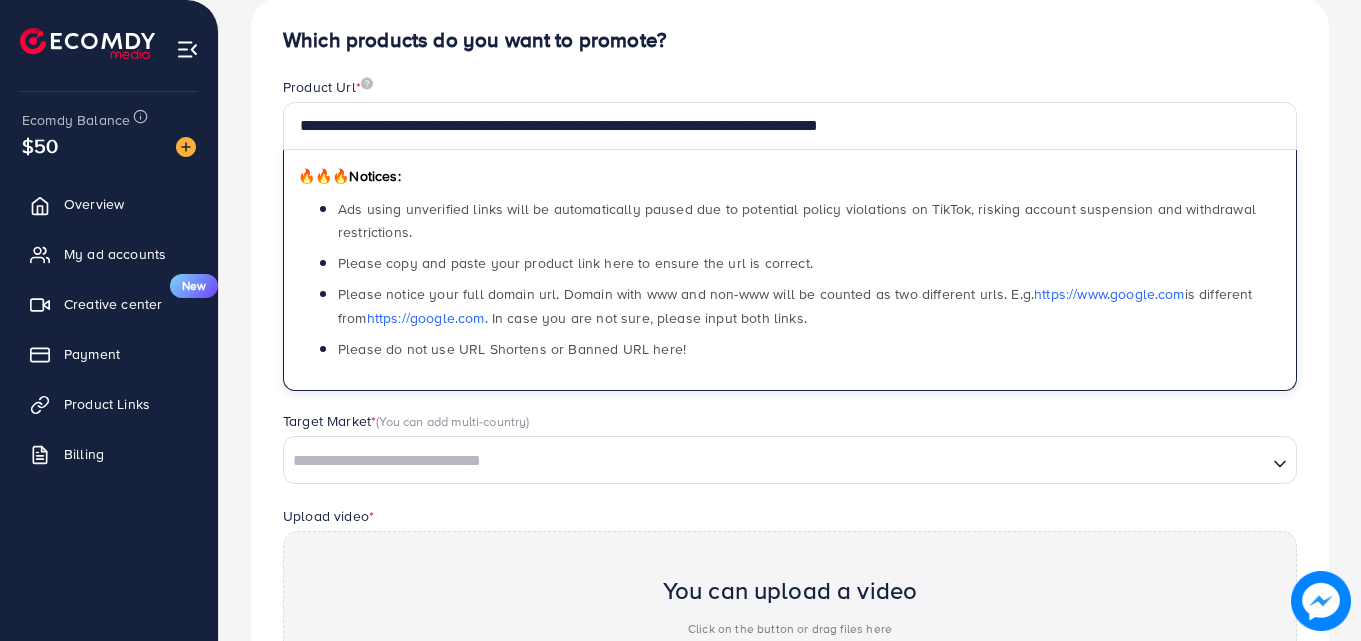click at bounding box center (775, 461) 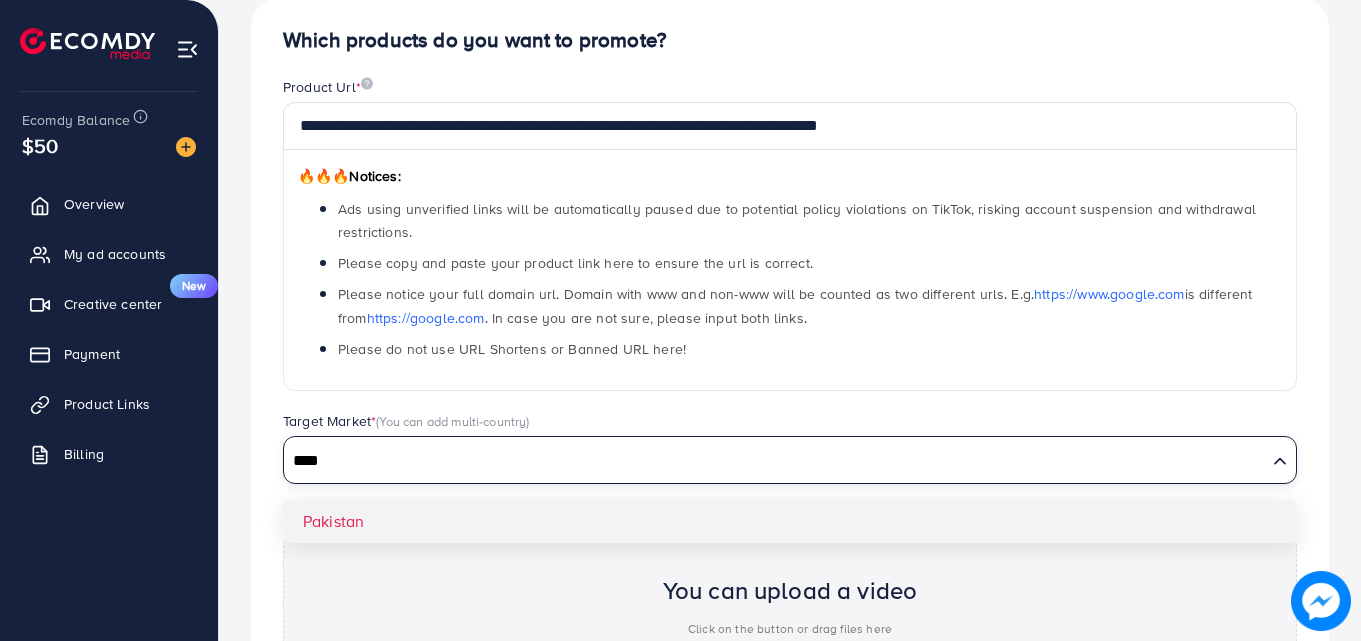 type on "****" 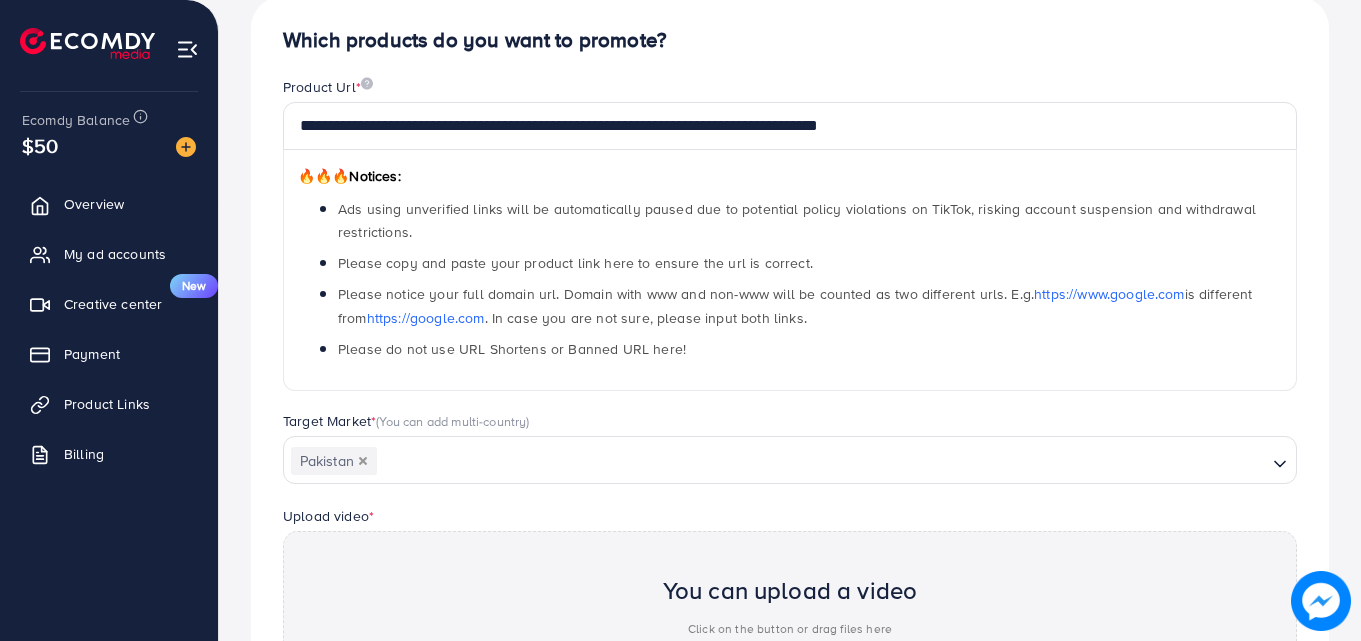click on "**********" at bounding box center [790, 451] 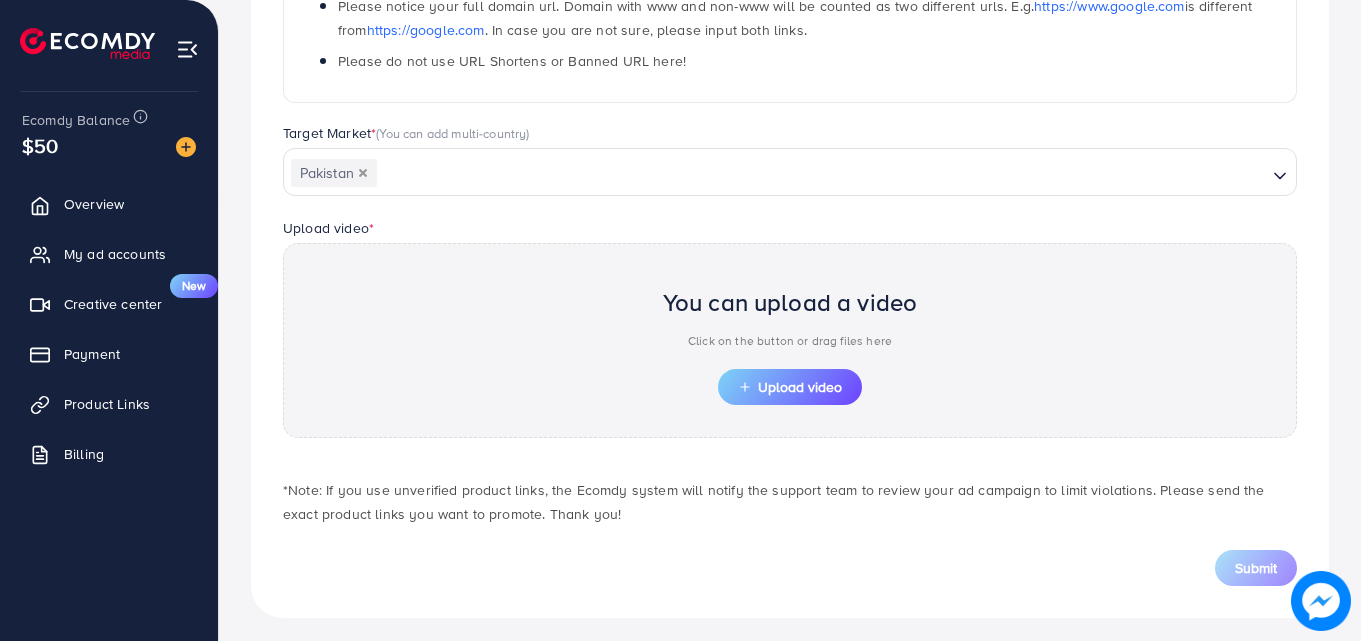 scroll, scrollTop: 484, scrollLeft: 0, axis: vertical 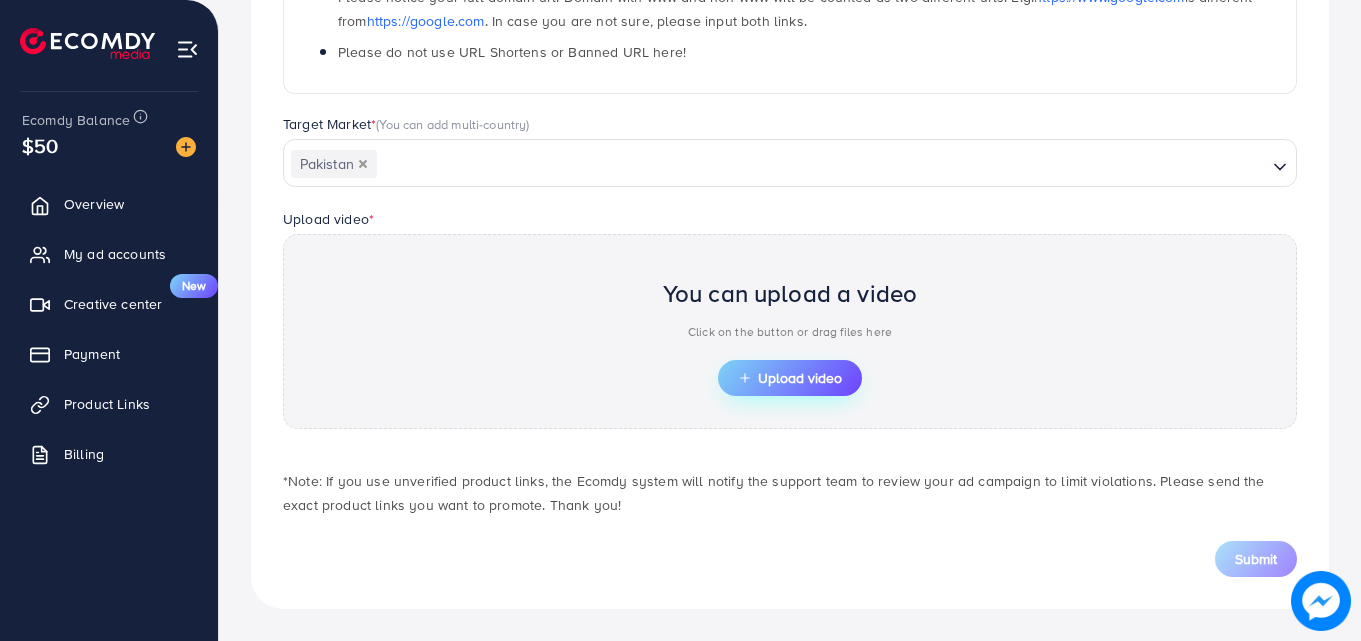 click on "Upload video" at bounding box center (790, 378) 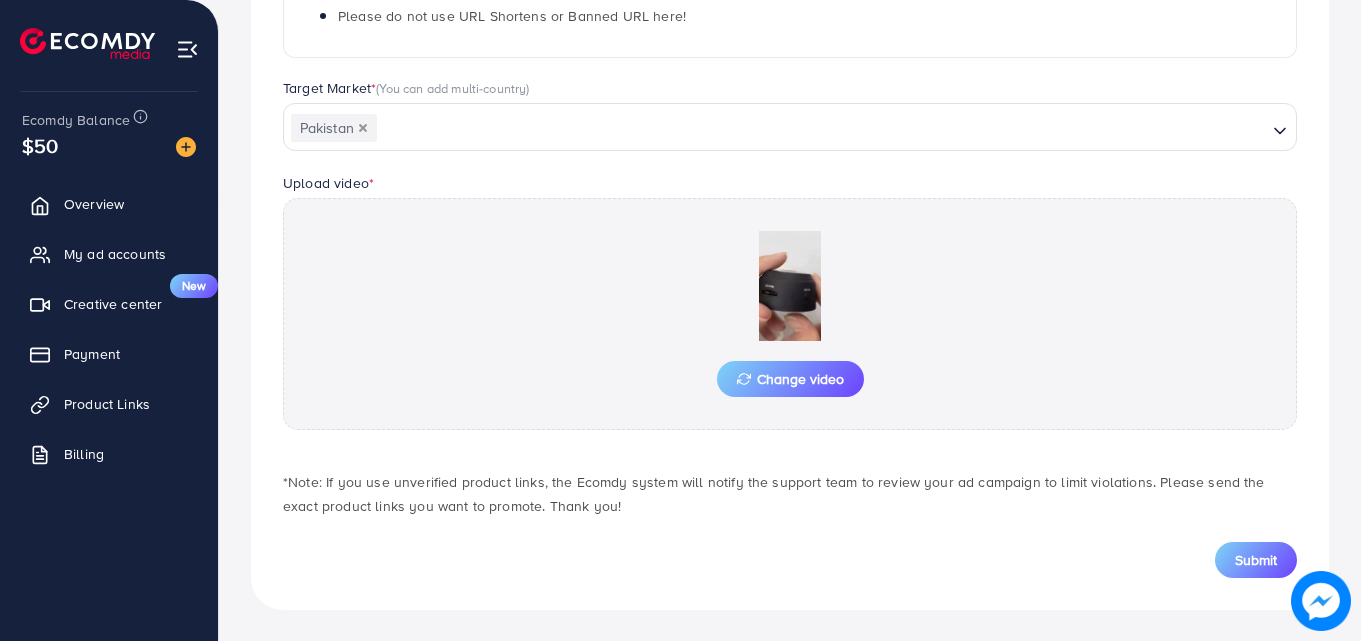 scroll, scrollTop: 521, scrollLeft: 0, axis: vertical 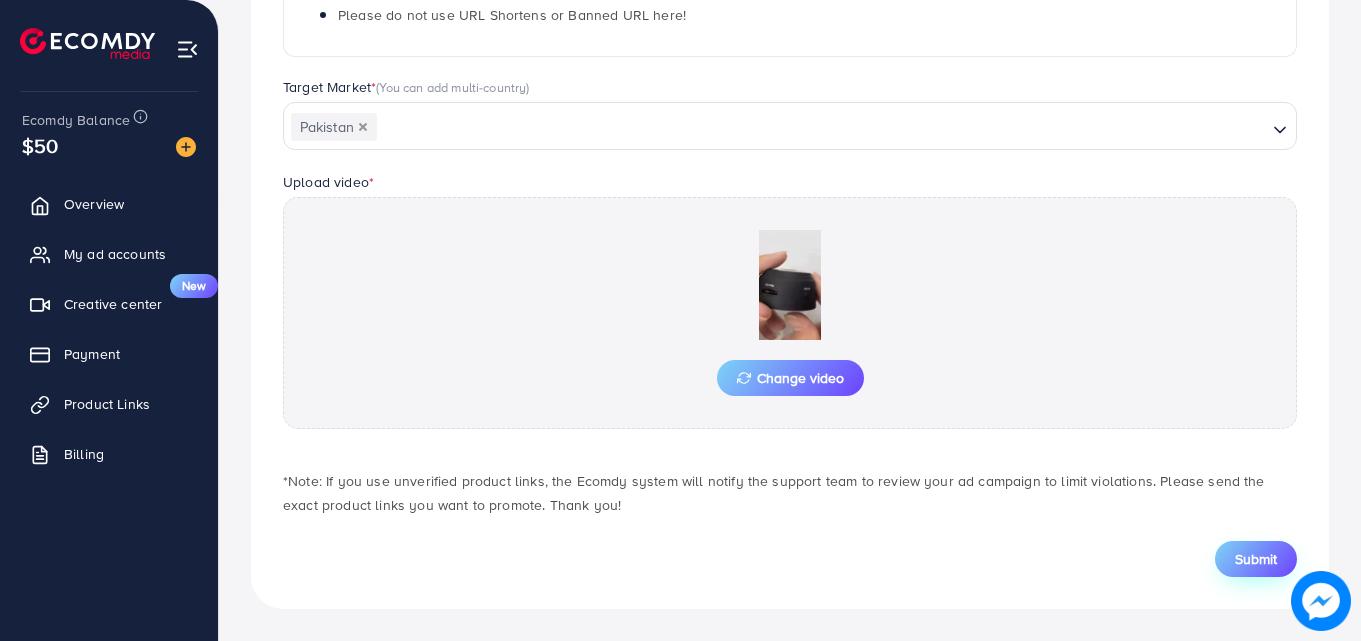 click on "Submit" at bounding box center [1256, 559] 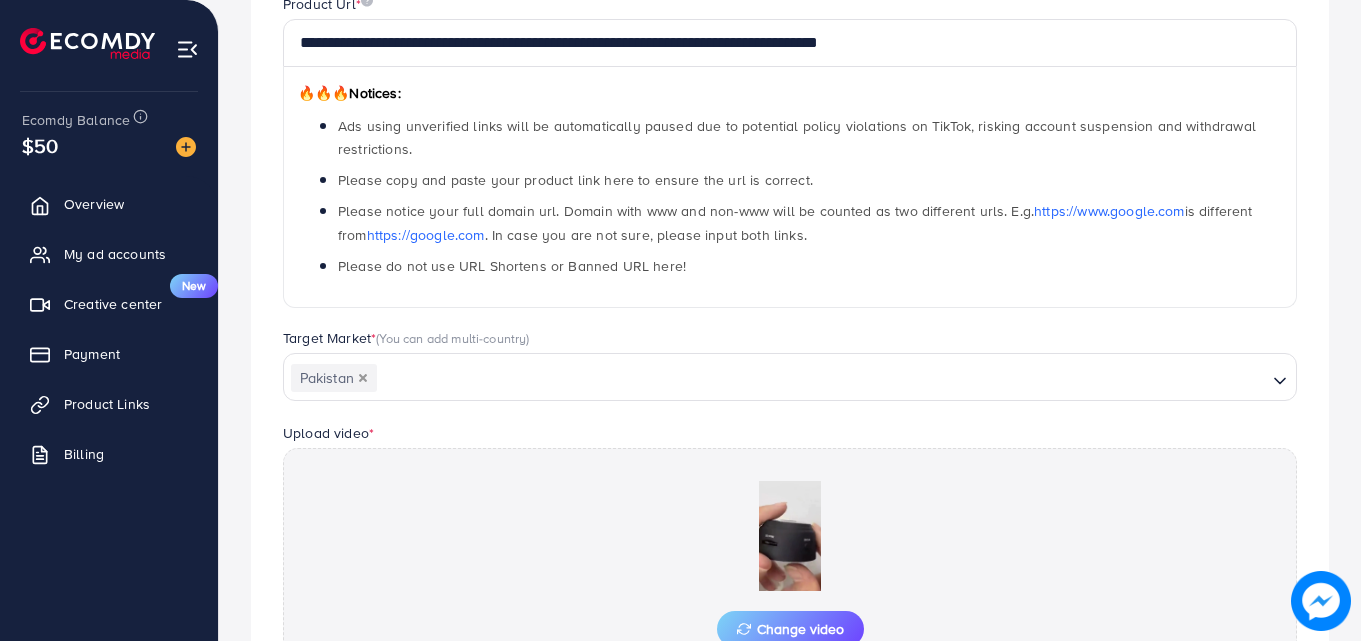 scroll, scrollTop: 521, scrollLeft: 0, axis: vertical 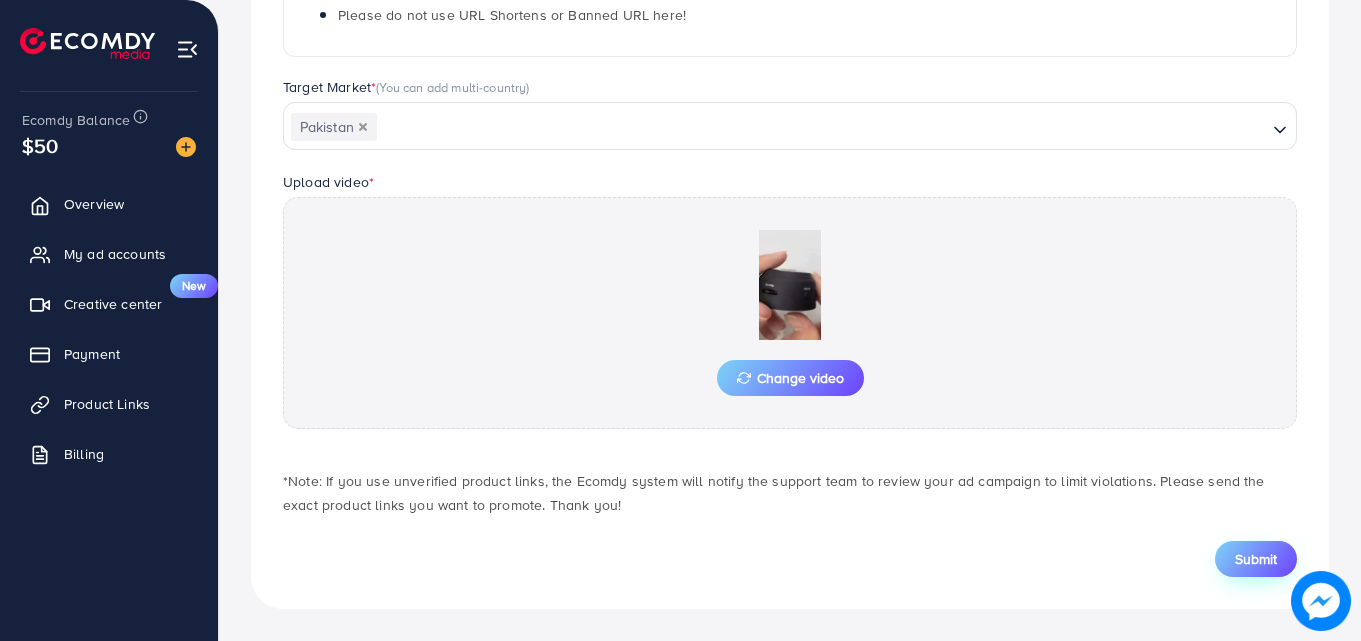 click on "Submit" at bounding box center (1256, 559) 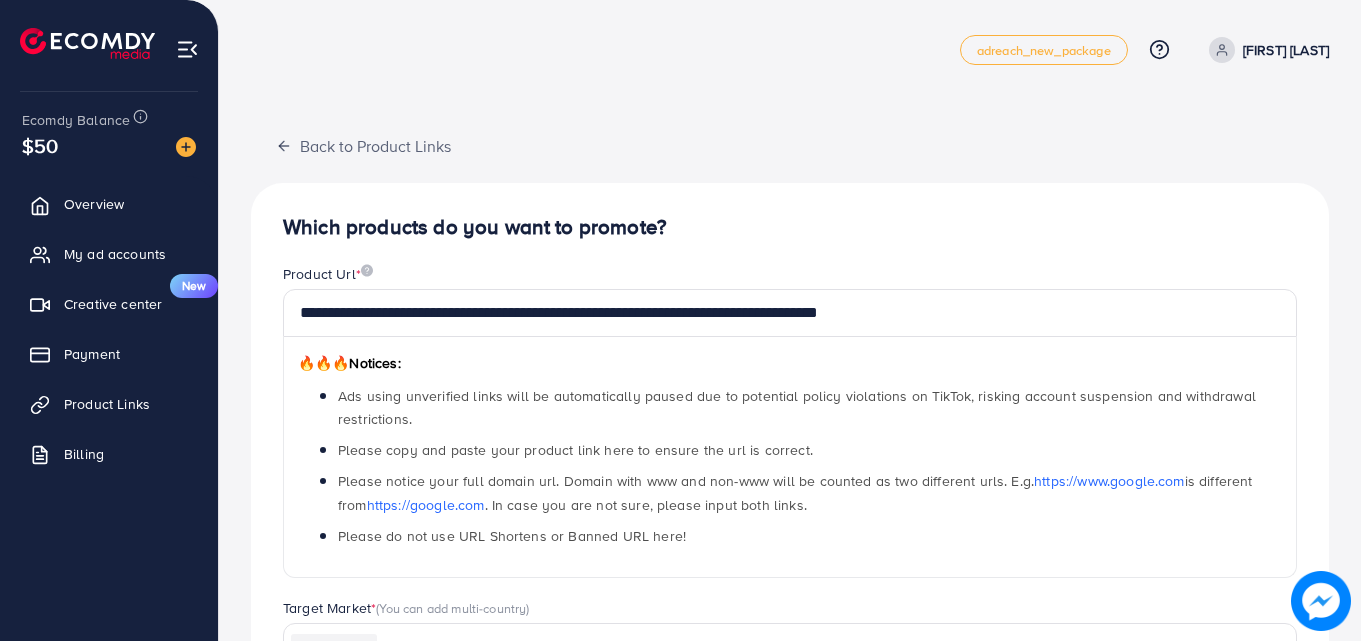 scroll, scrollTop: 521, scrollLeft: 0, axis: vertical 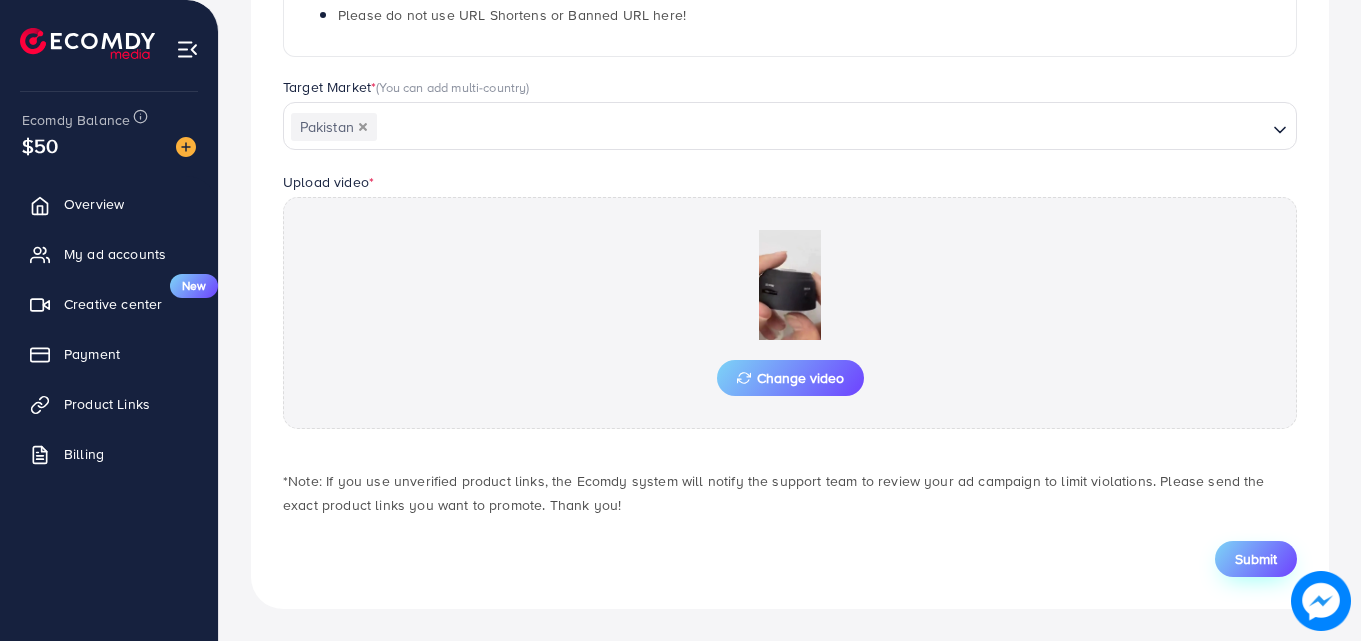 click on "Submit" at bounding box center [1256, 559] 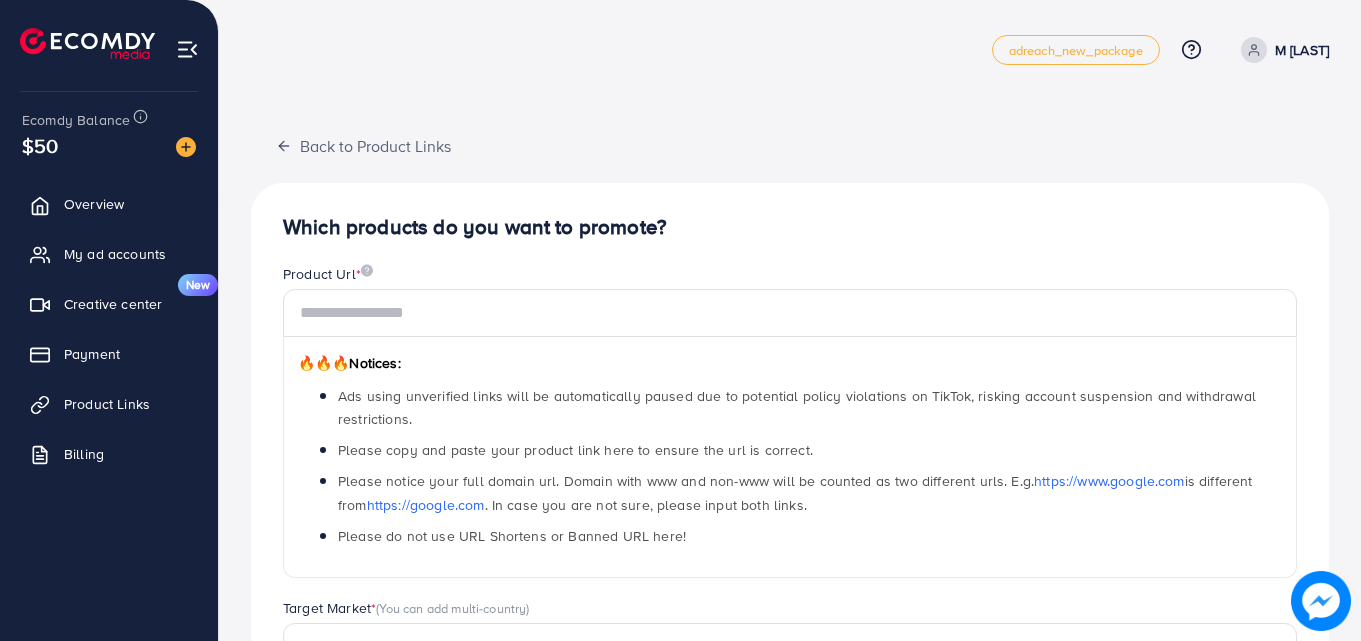scroll, scrollTop: 0, scrollLeft: 0, axis: both 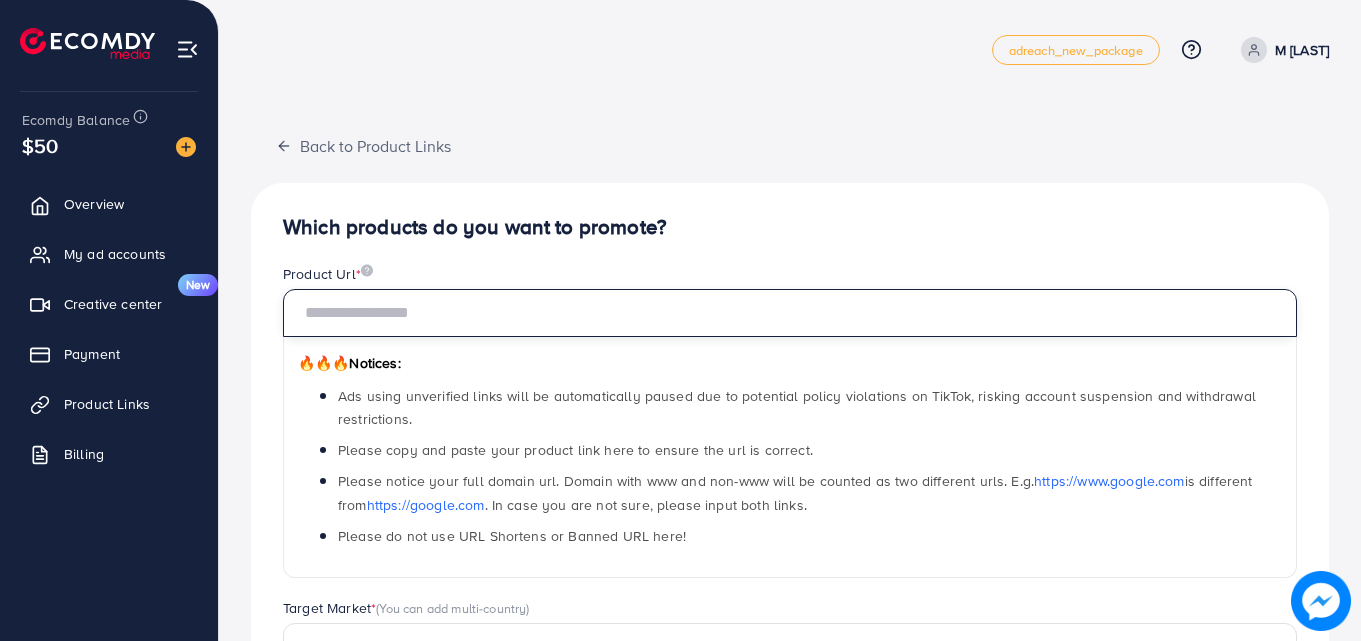 click at bounding box center (790, 313) 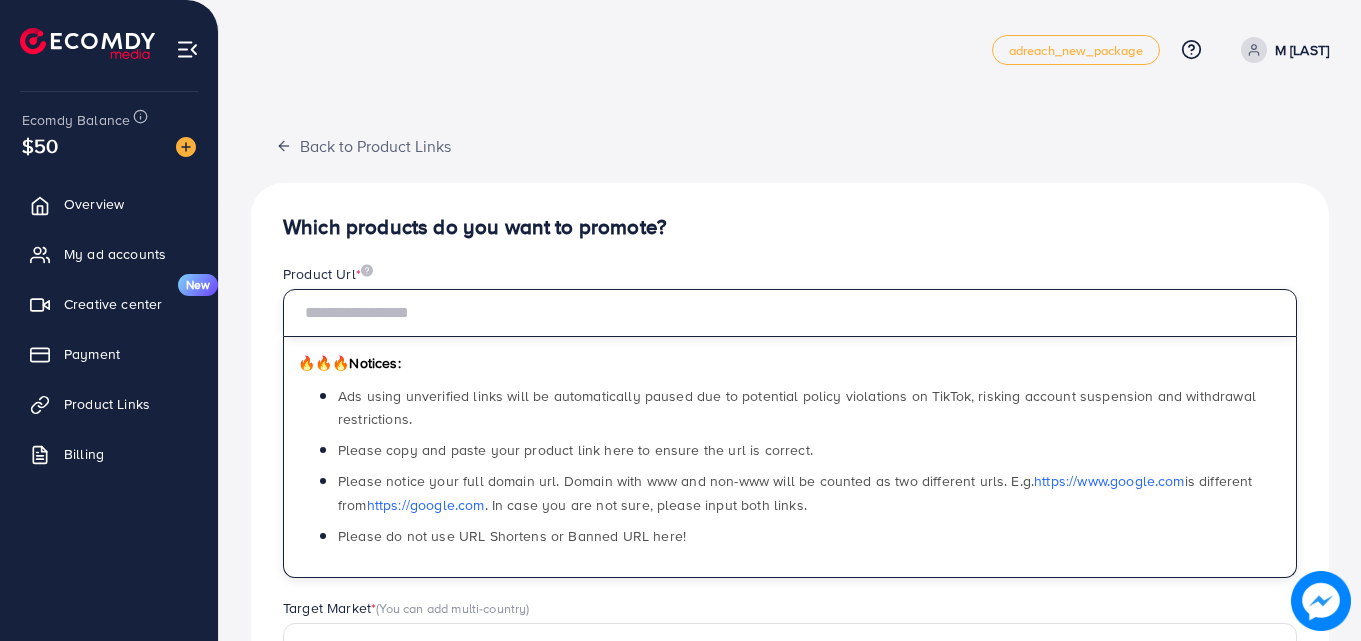 paste on "**********" 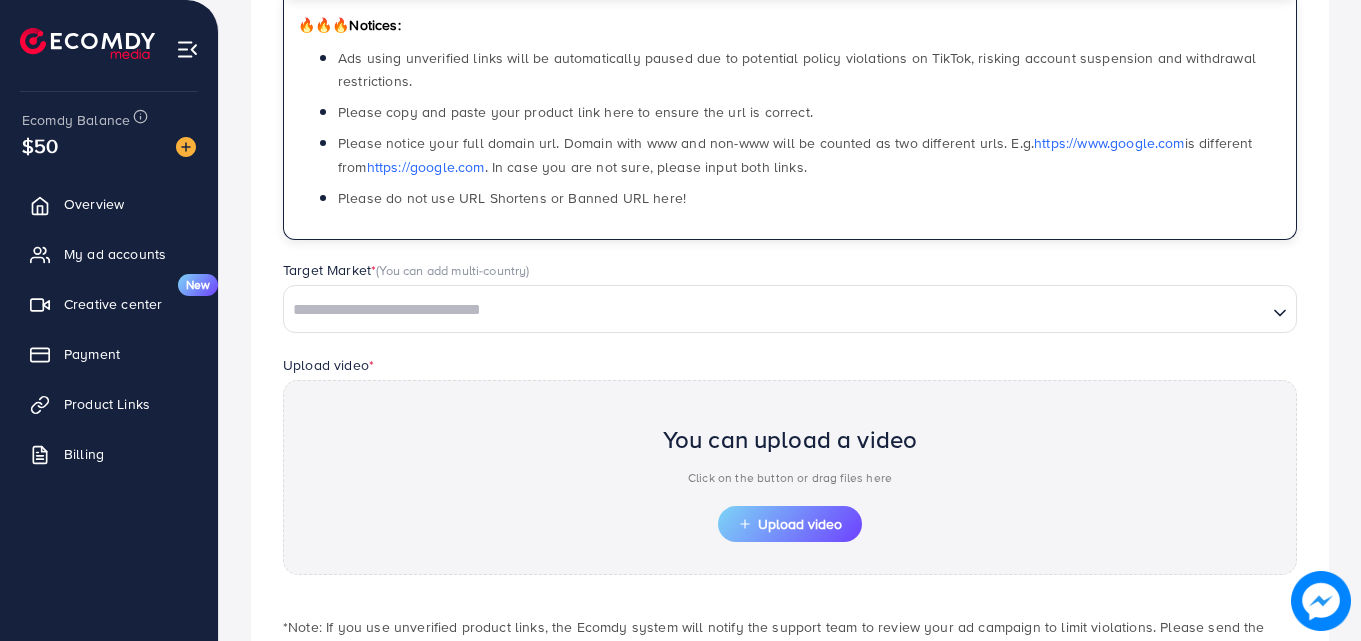 scroll, scrollTop: 367, scrollLeft: 0, axis: vertical 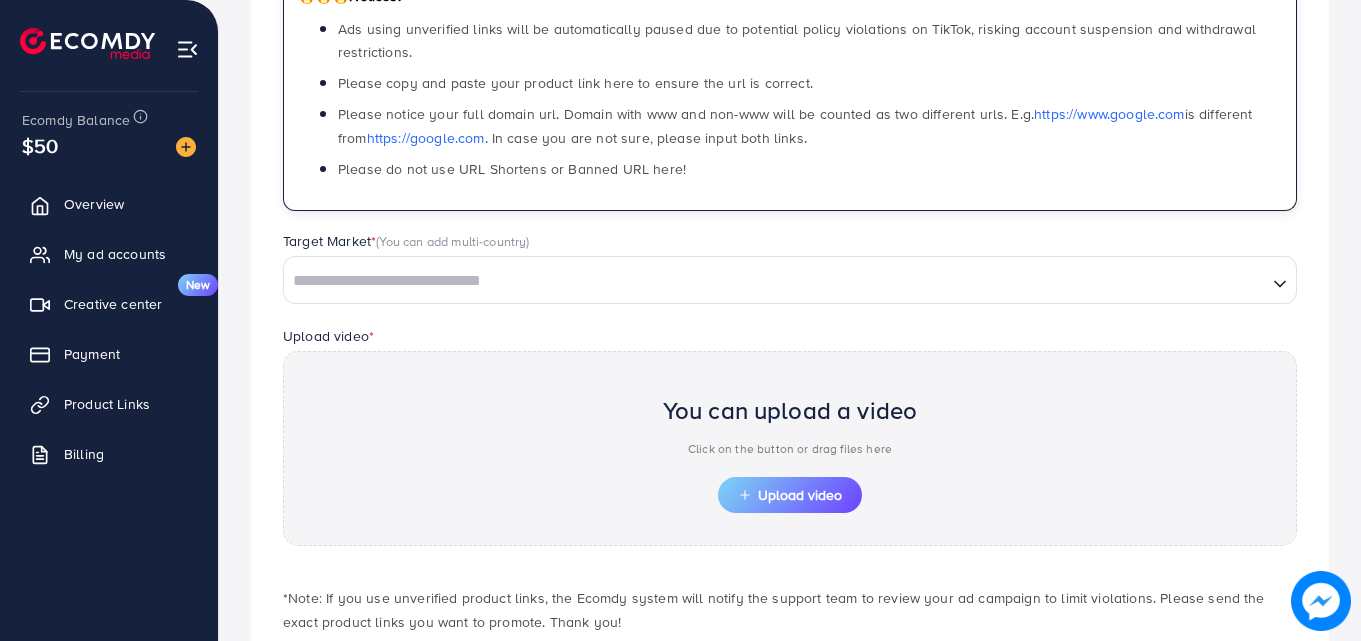 type on "**********" 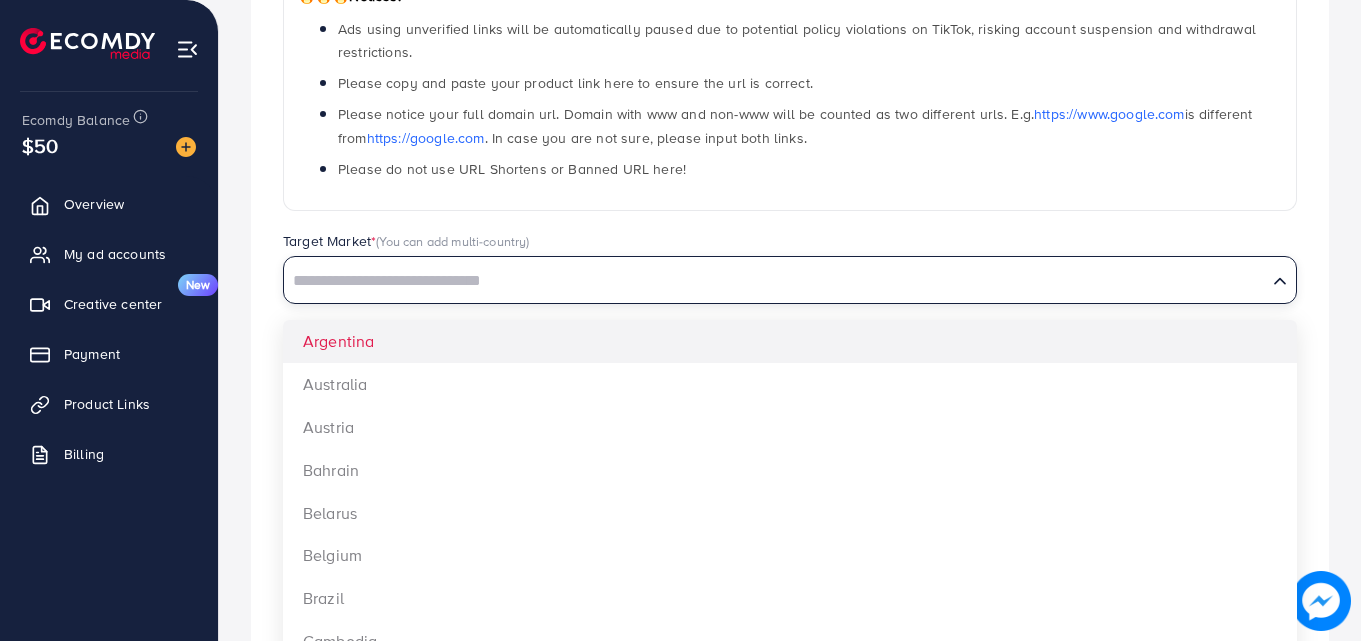 click at bounding box center (775, 281) 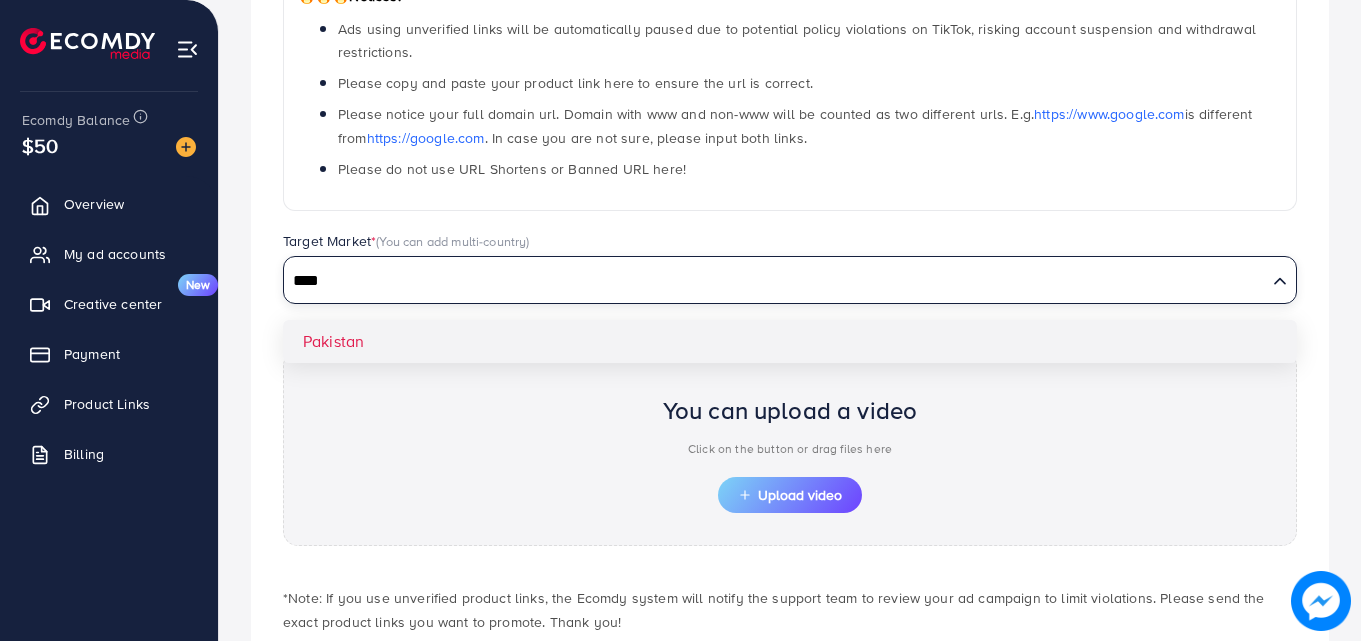 type on "****" 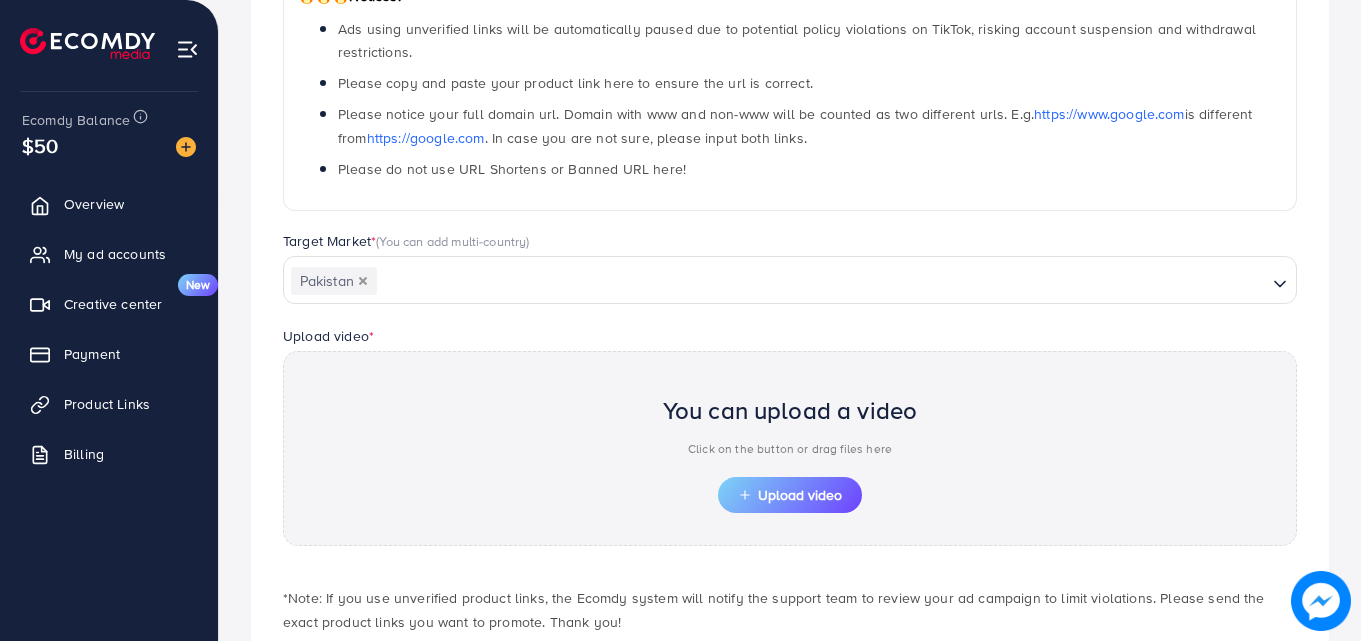 click on "**********" at bounding box center [790, 271] 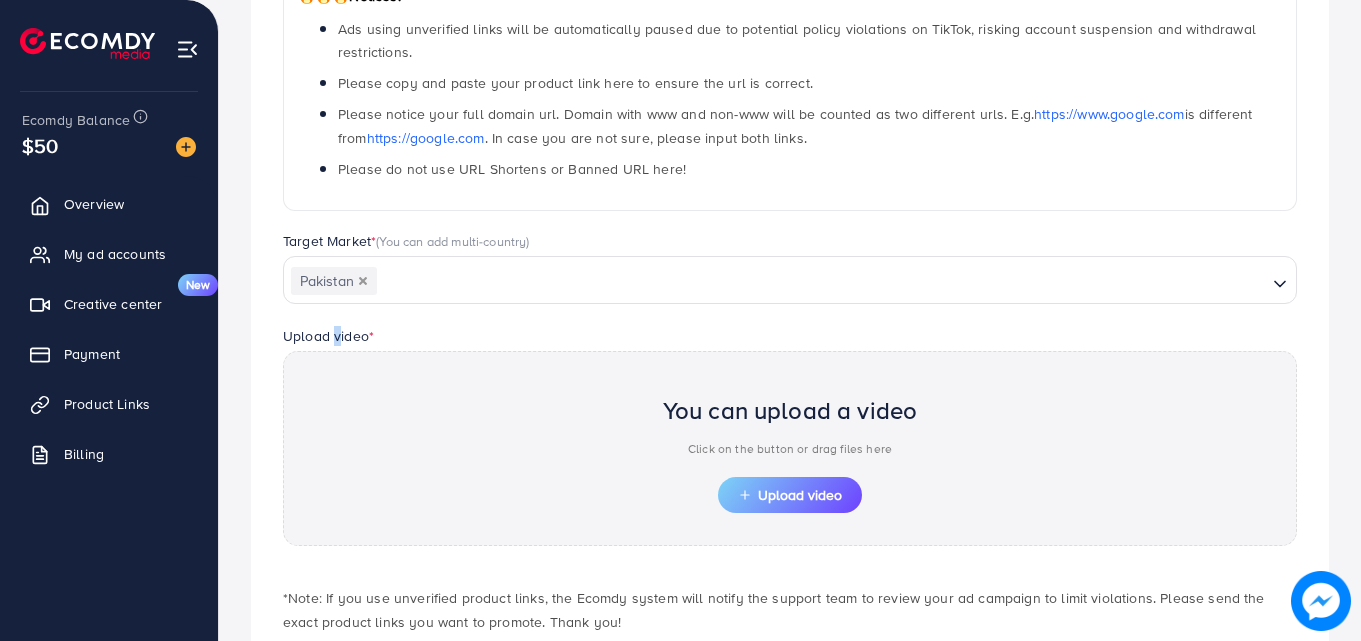 click on "Upload video  *" at bounding box center [328, 336] 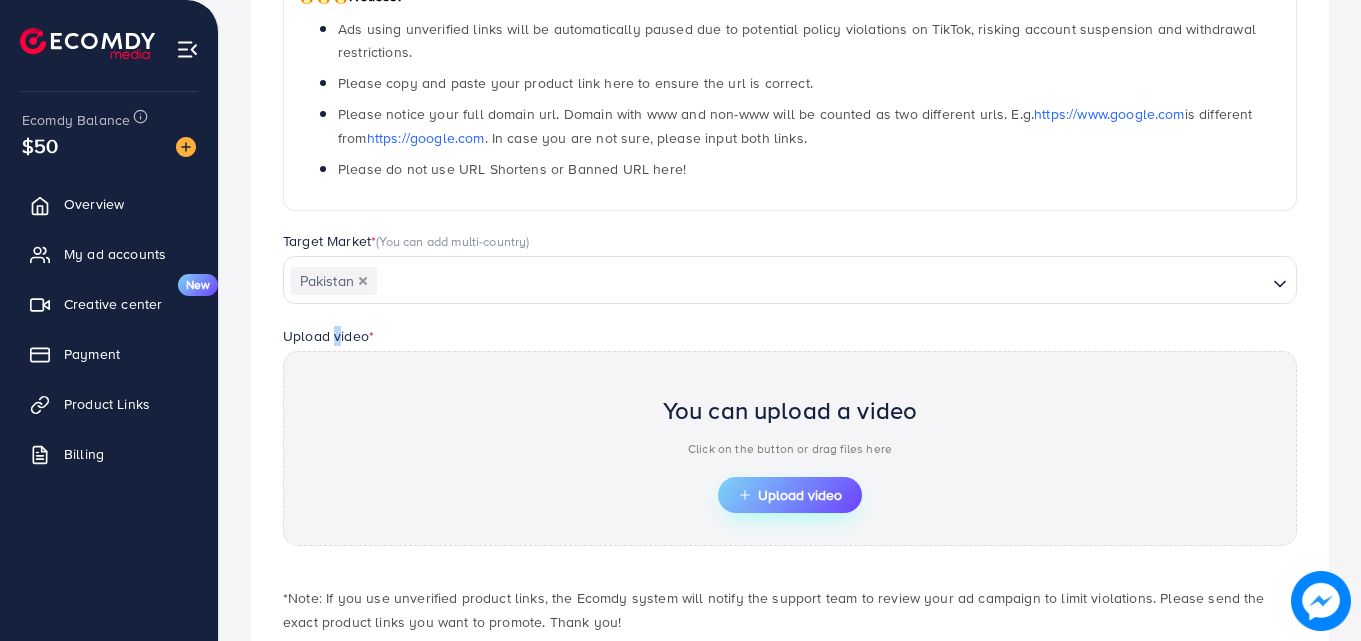 click on "Upload video" at bounding box center (790, 495) 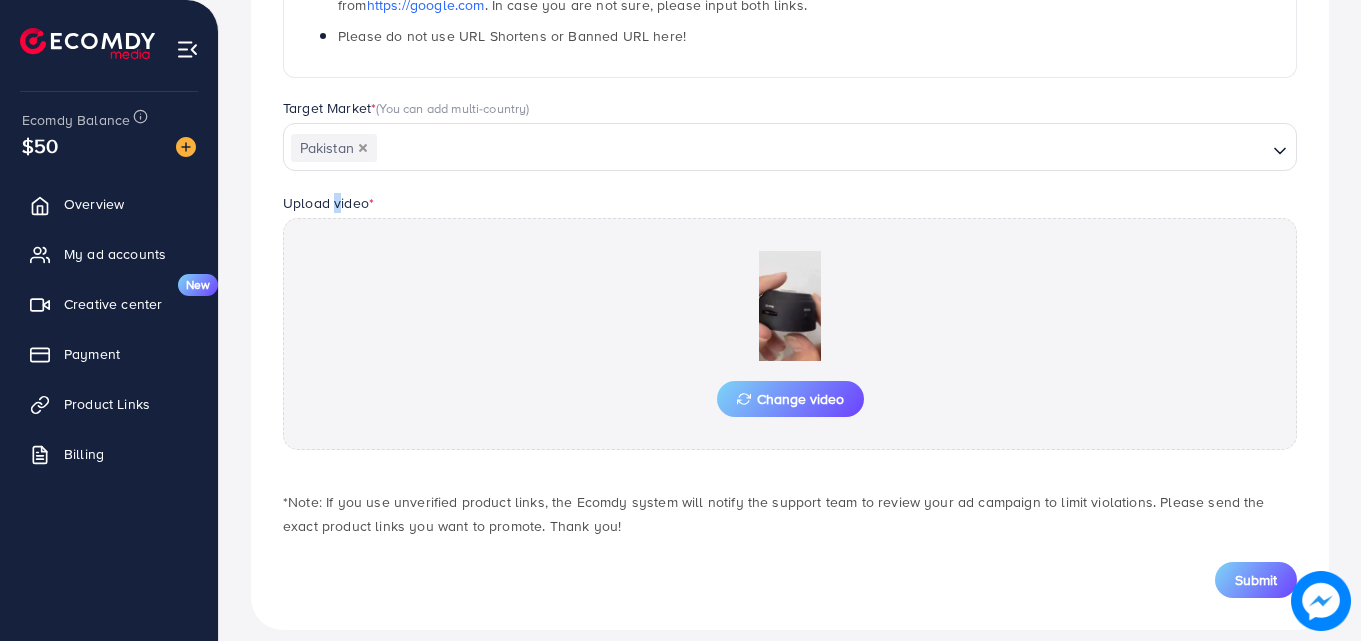 scroll, scrollTop: 521, scrollLeft: 0, axis: vertical 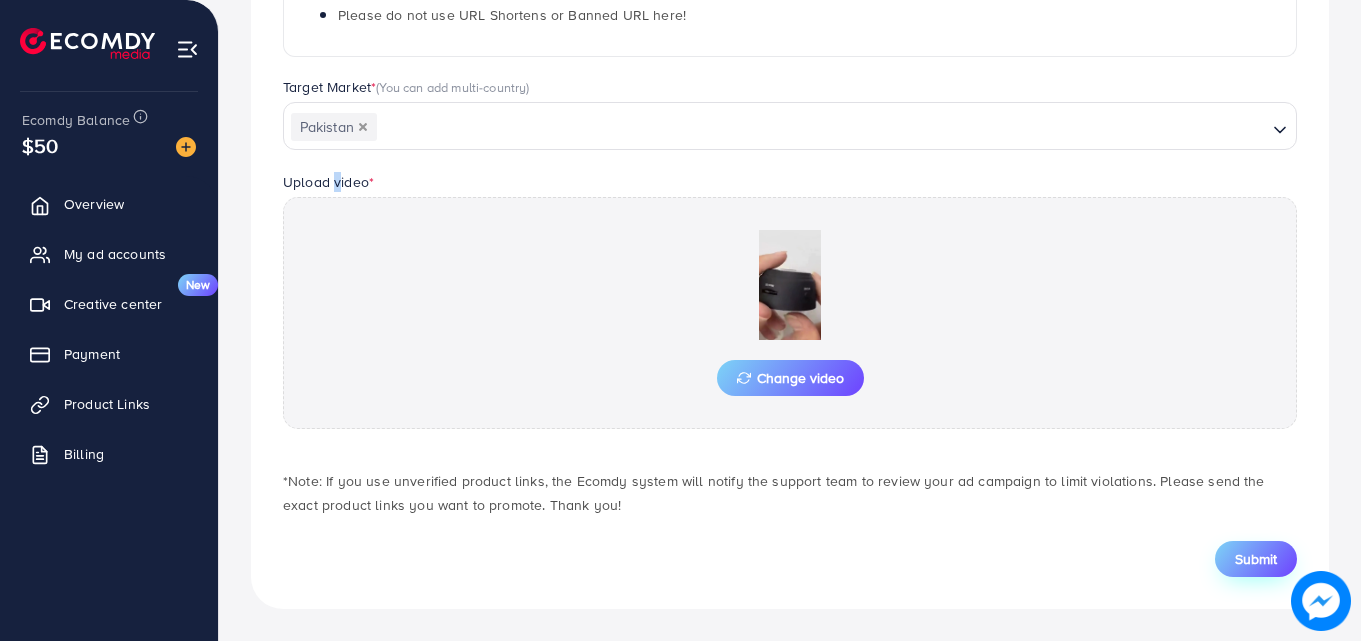 click on "Submit" at bounding box center [1256, 559] 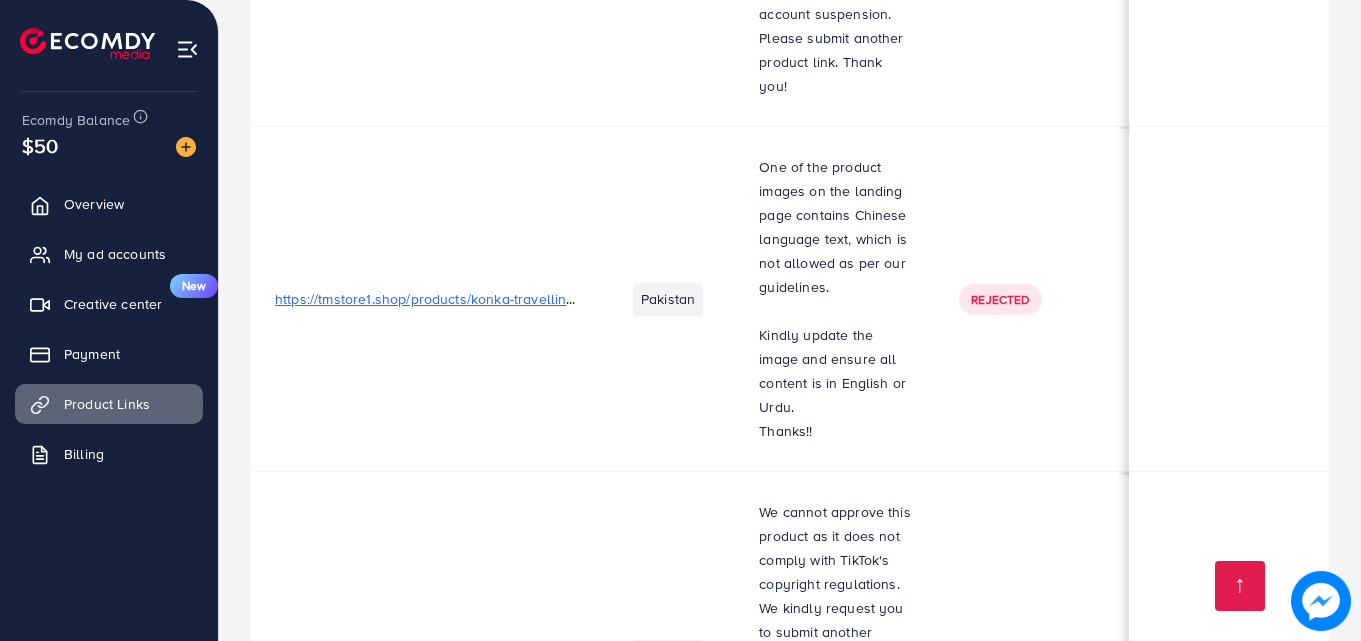 scroll, scrollTop: 1448, scrollLeft: 0, axis: vertical 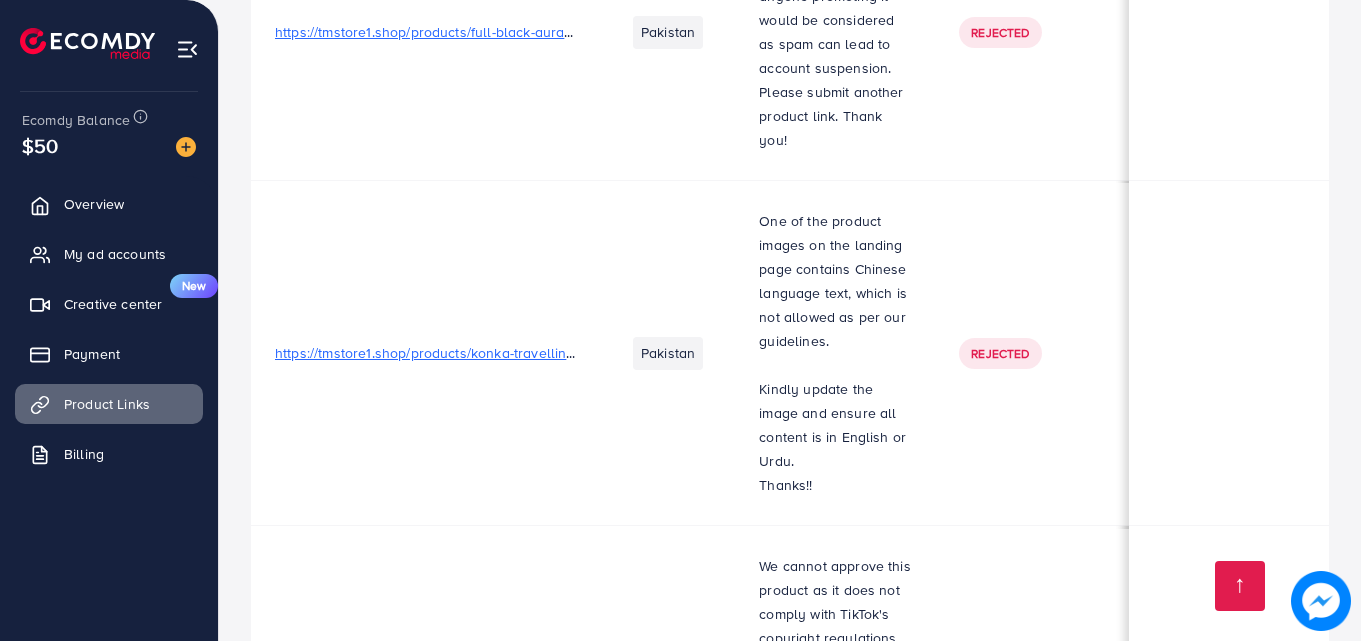 click on "https://tmstore1.shop/products/konka-travelling-steam-iron-imported-konka-portable-compact-steam-iron-mini-steam-iron" at bounding box center (657, 353) 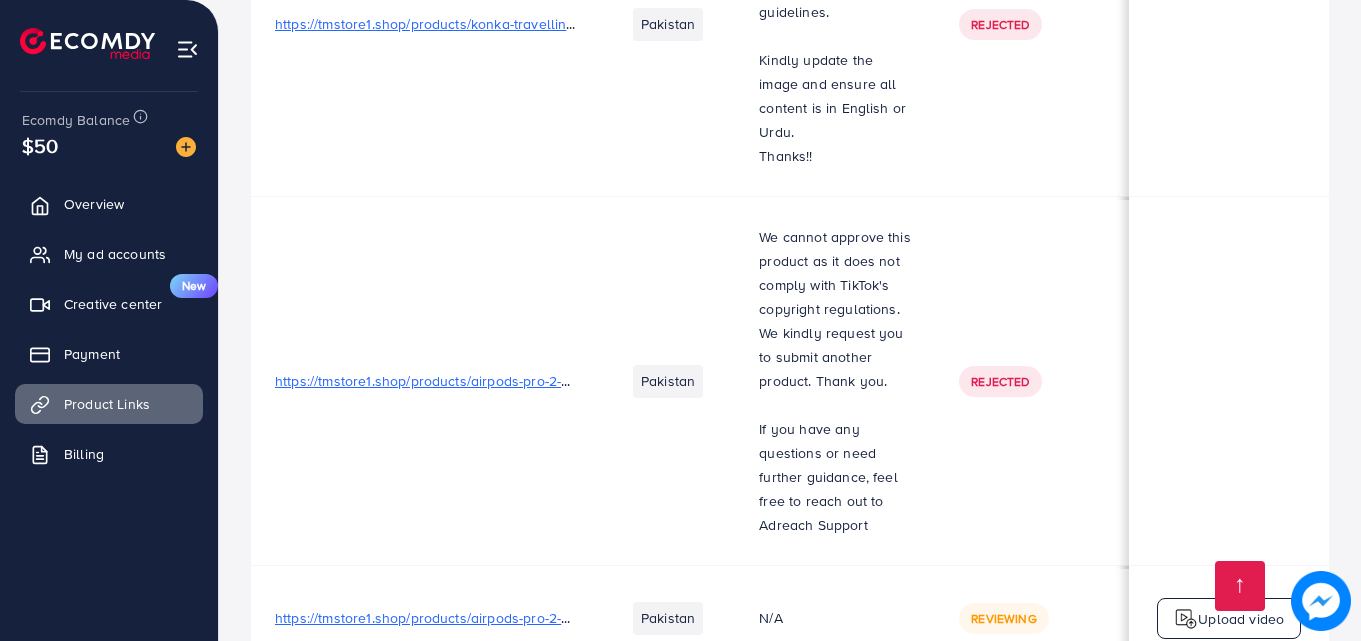 scroll, scrollTop: 1781, scrollLeft: 0, axis: vertical 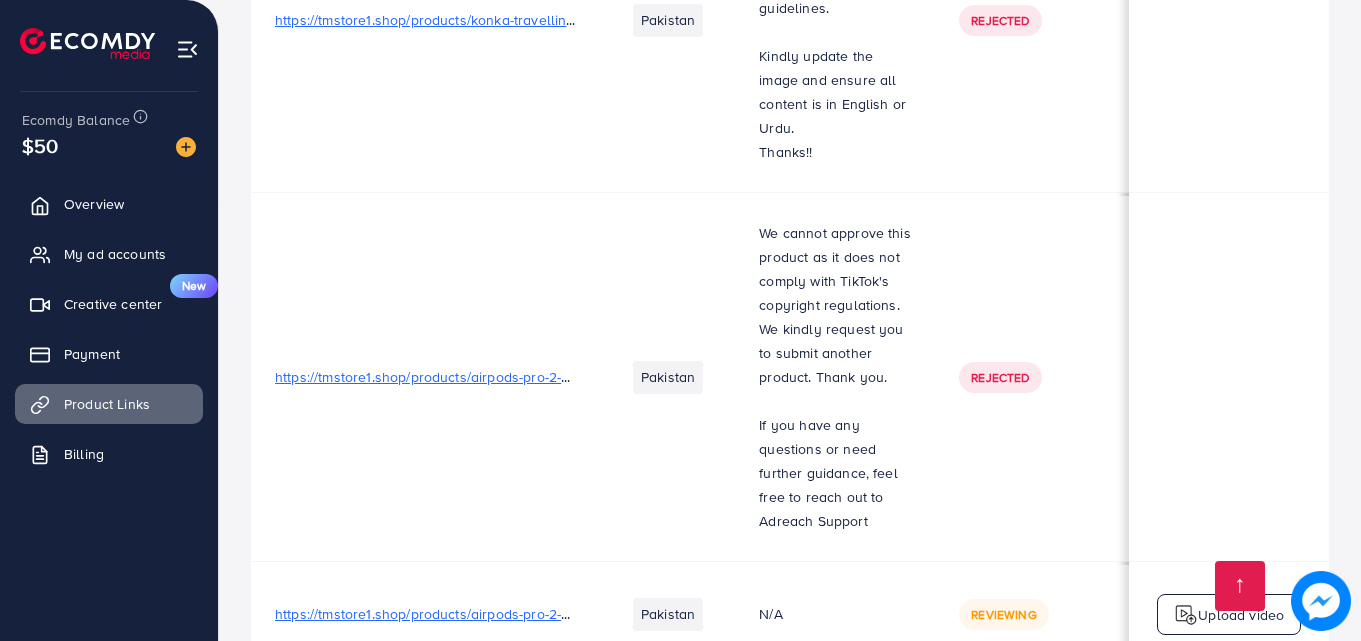 click on "https://tmstore1.shop/products/airpods-pro-2-noise-reduction-wireless-earbuds-airpods-pro-2-with-anc-airpods-for-android-ios-1" at bounding box center (678, 377) 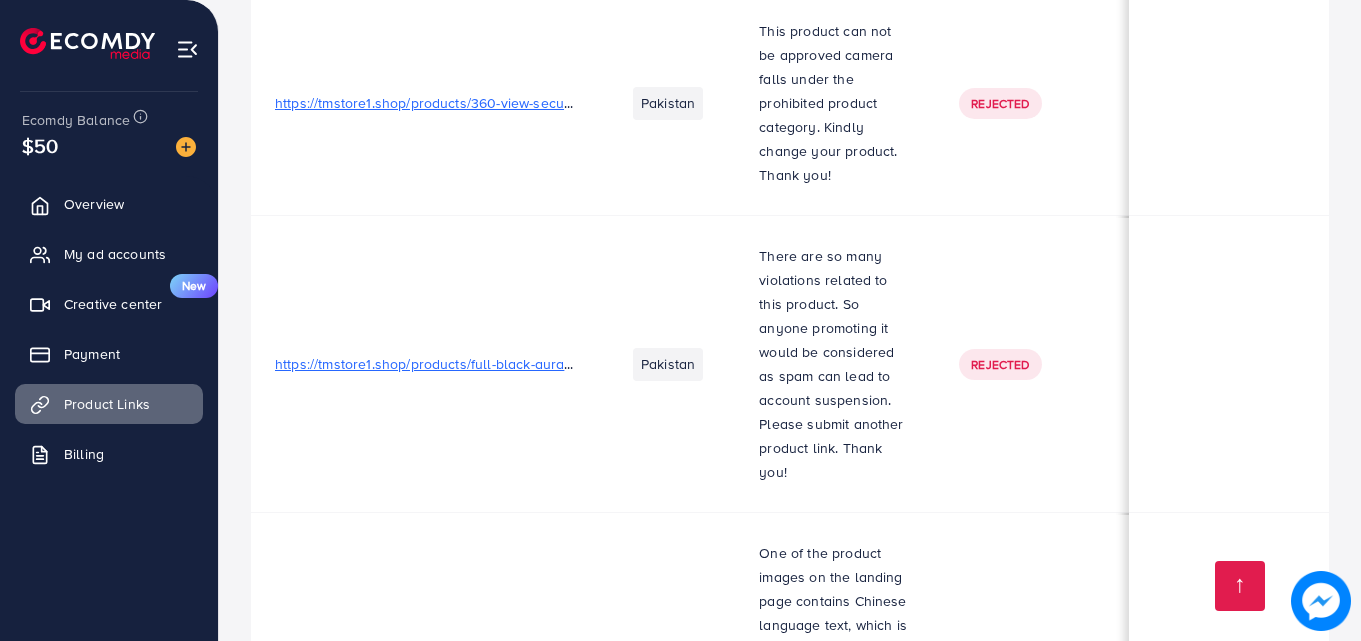 scroll, scrollTop: 1101, scrollLeft: 0, axis: vertical 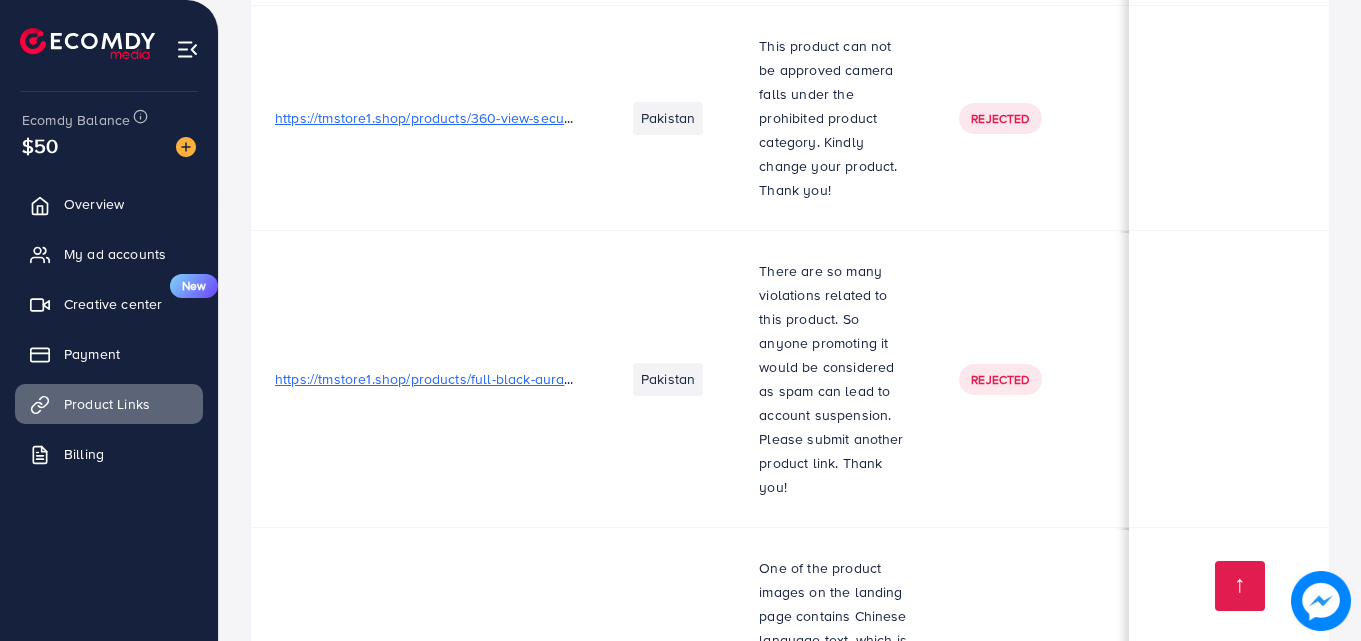 click on "https://tmstore1.shop/products/full-black-aura-quartz-watch-lightweight-design-premium-quality-finish-best-quality-analog-watch-for-boys-watch-for-men-full-black-color-watch-with-box" at bounding box center [858, 379] 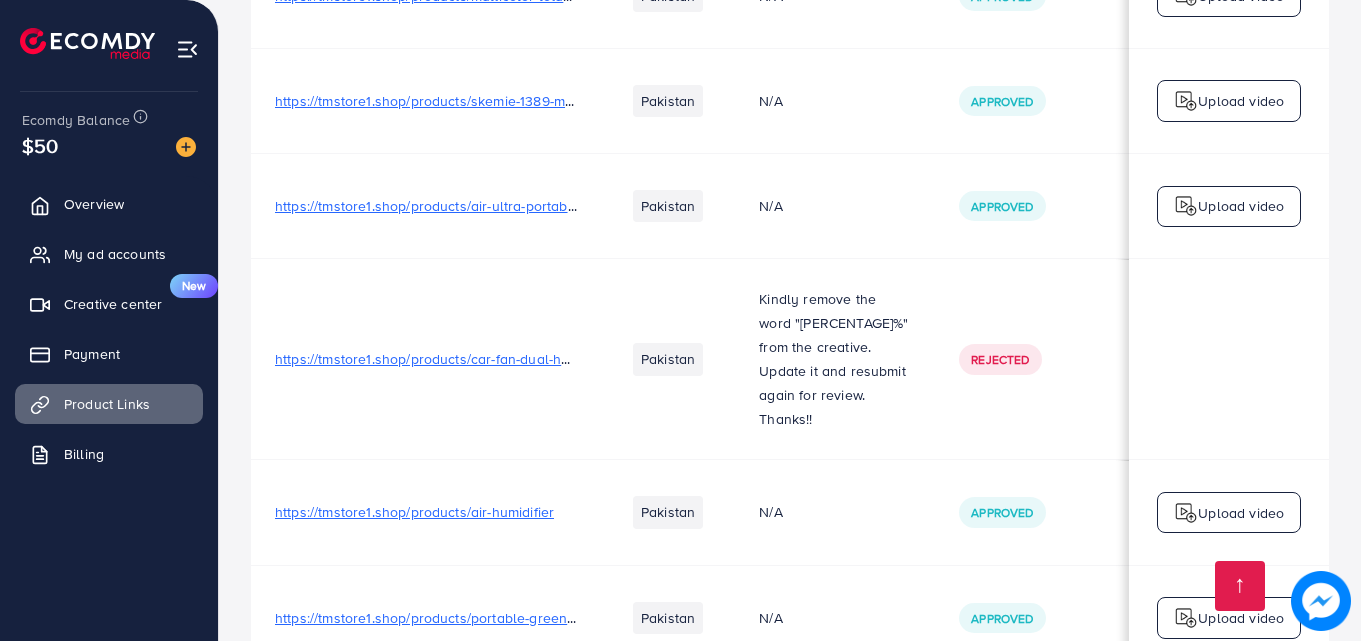 scroll, scrollTop: 333, scrollLeft: 0, axis: vertical 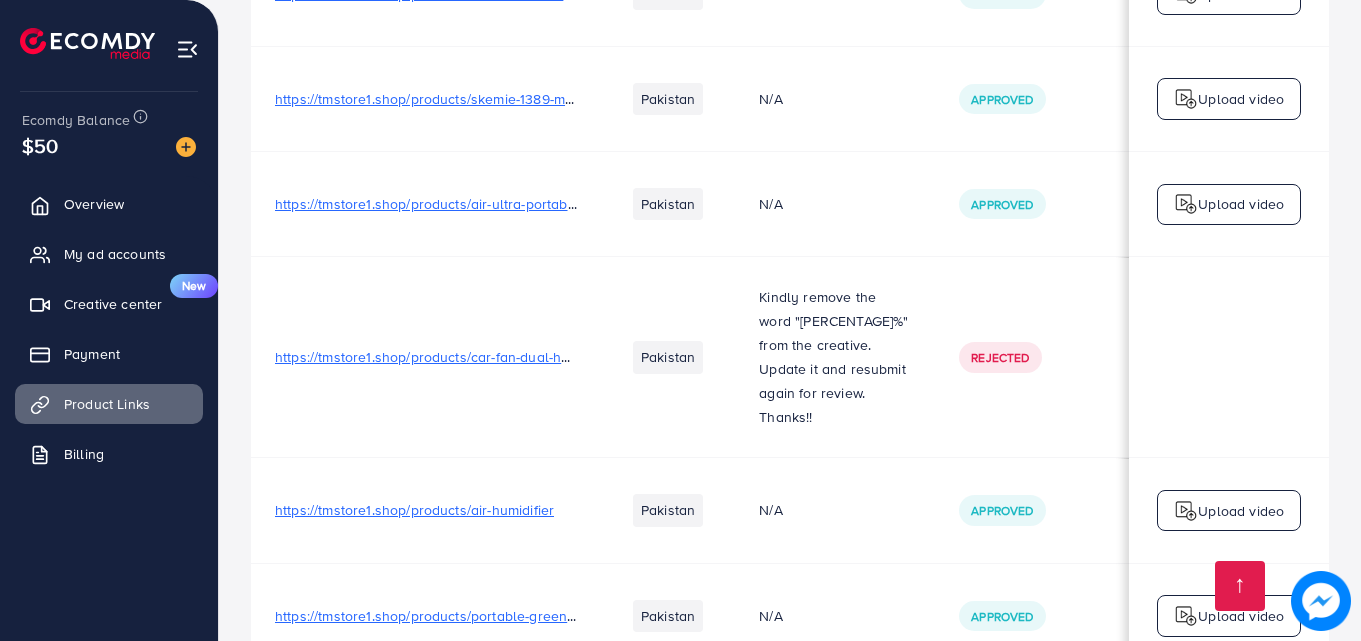 click on "https://tmstore1.shop/products/car-fan-dual-head-4-inch-12v-24v-360-rotating-low-noise-cooling-fan-with-cigarette-lighter-plug-100-copper-motor-universal-for-cars-suvs-trucks-with-box" at bounding box center (859, 357) 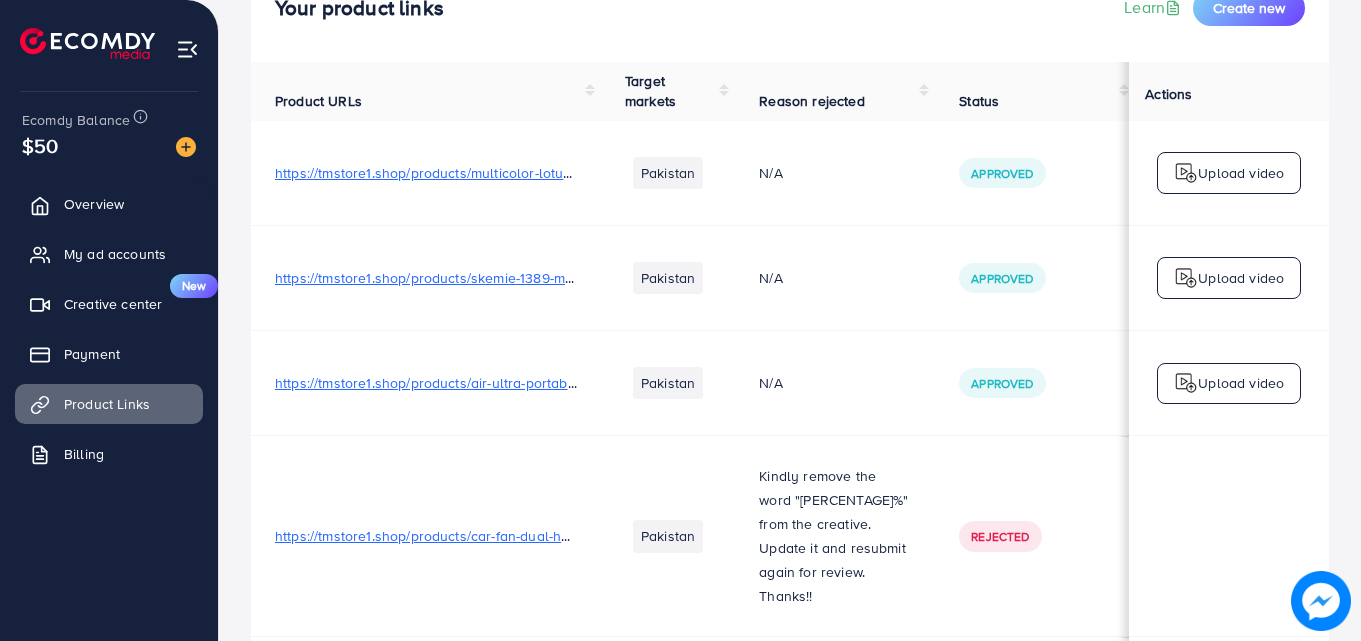 scroll, scrollTop: 0, scrollLeft: 0, axis: both 